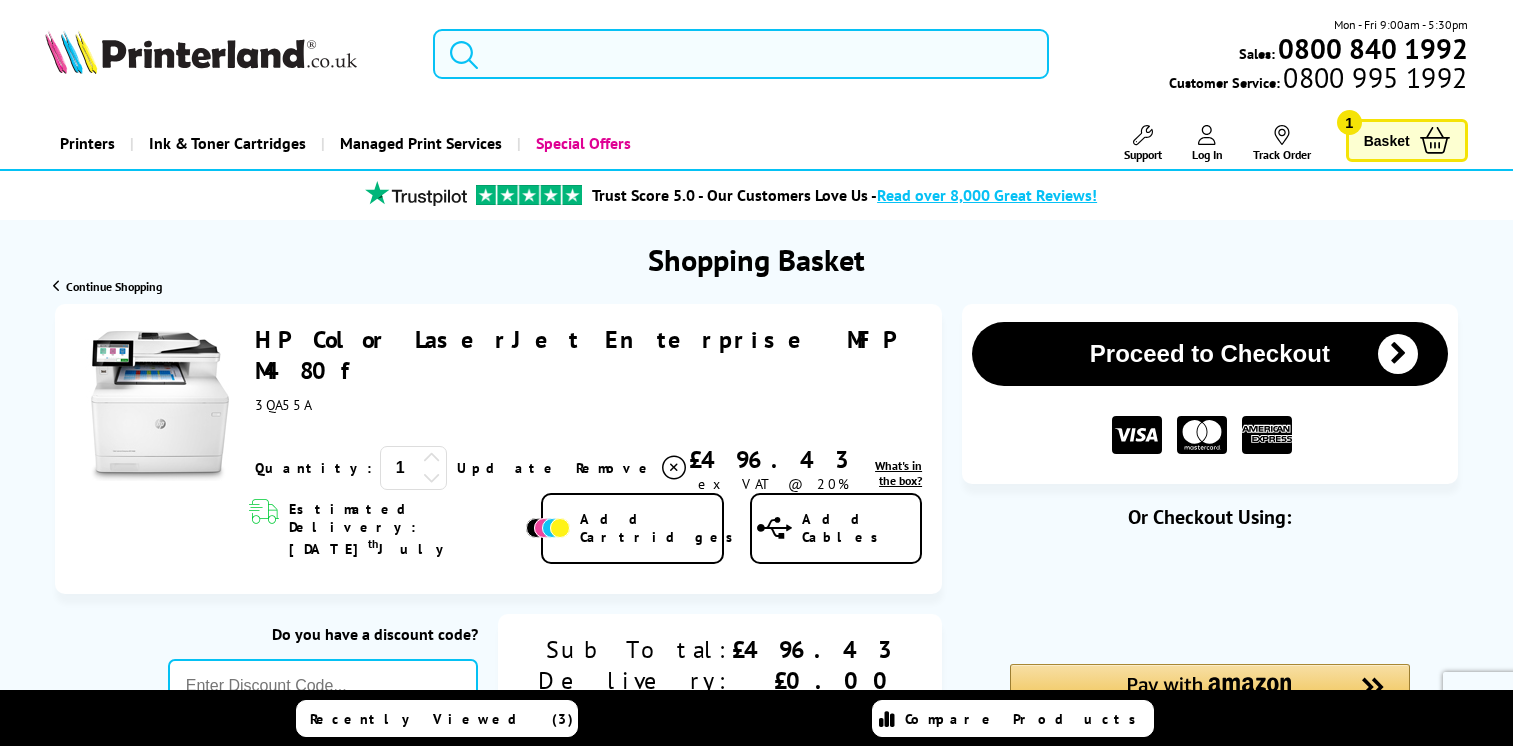 scroll, scrollTop: 0, scrollLeft: 0, axis: both 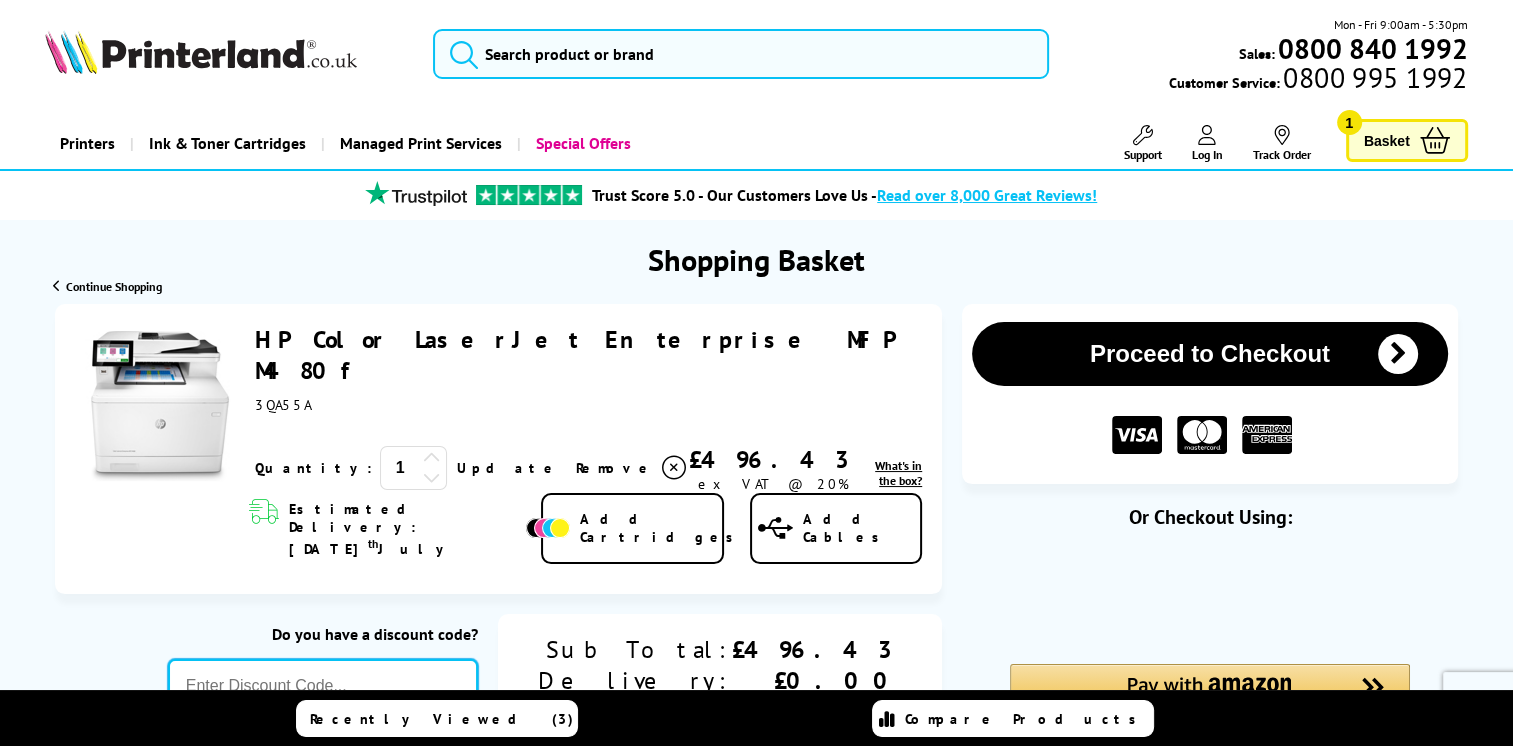 click at bounding box center (323, 686) 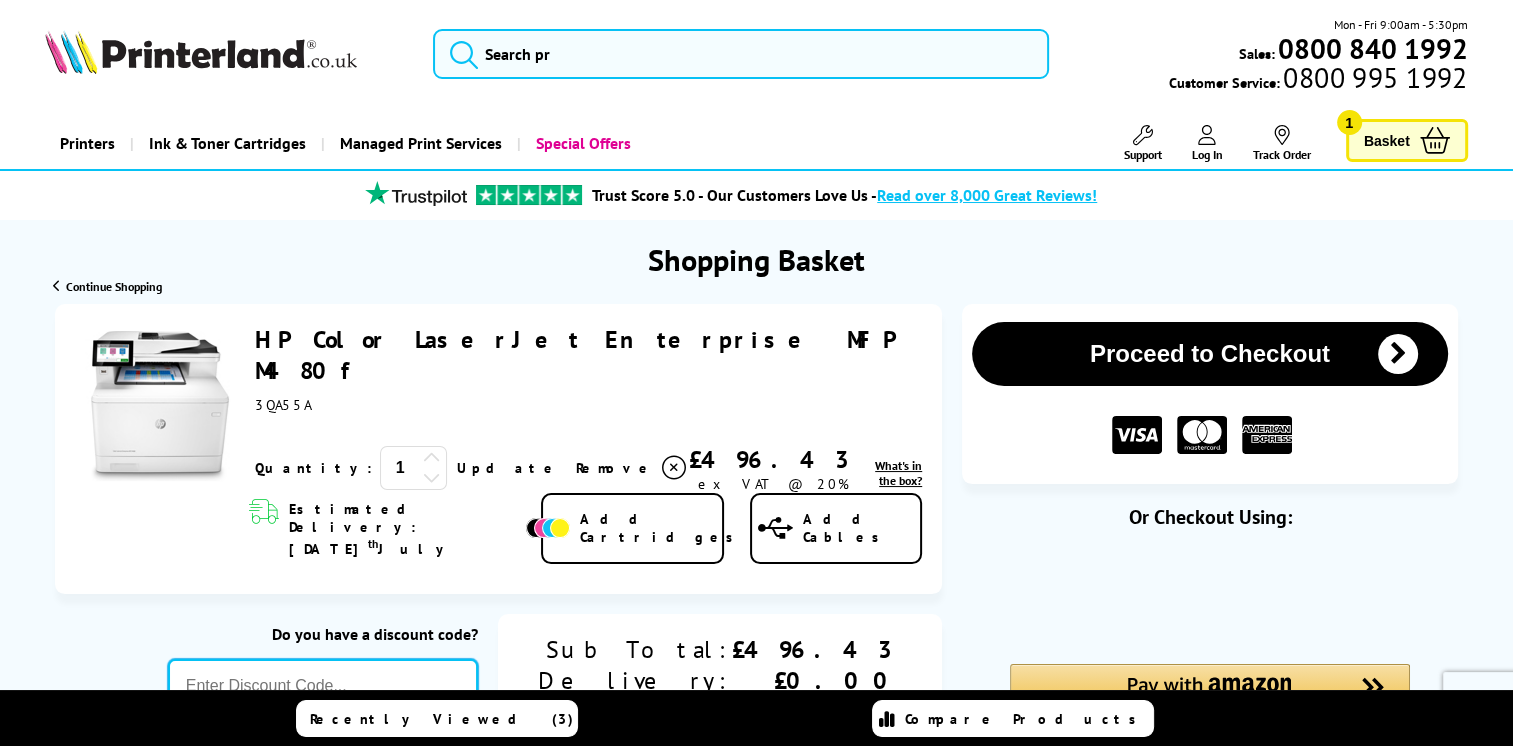 paste on "STORY10" 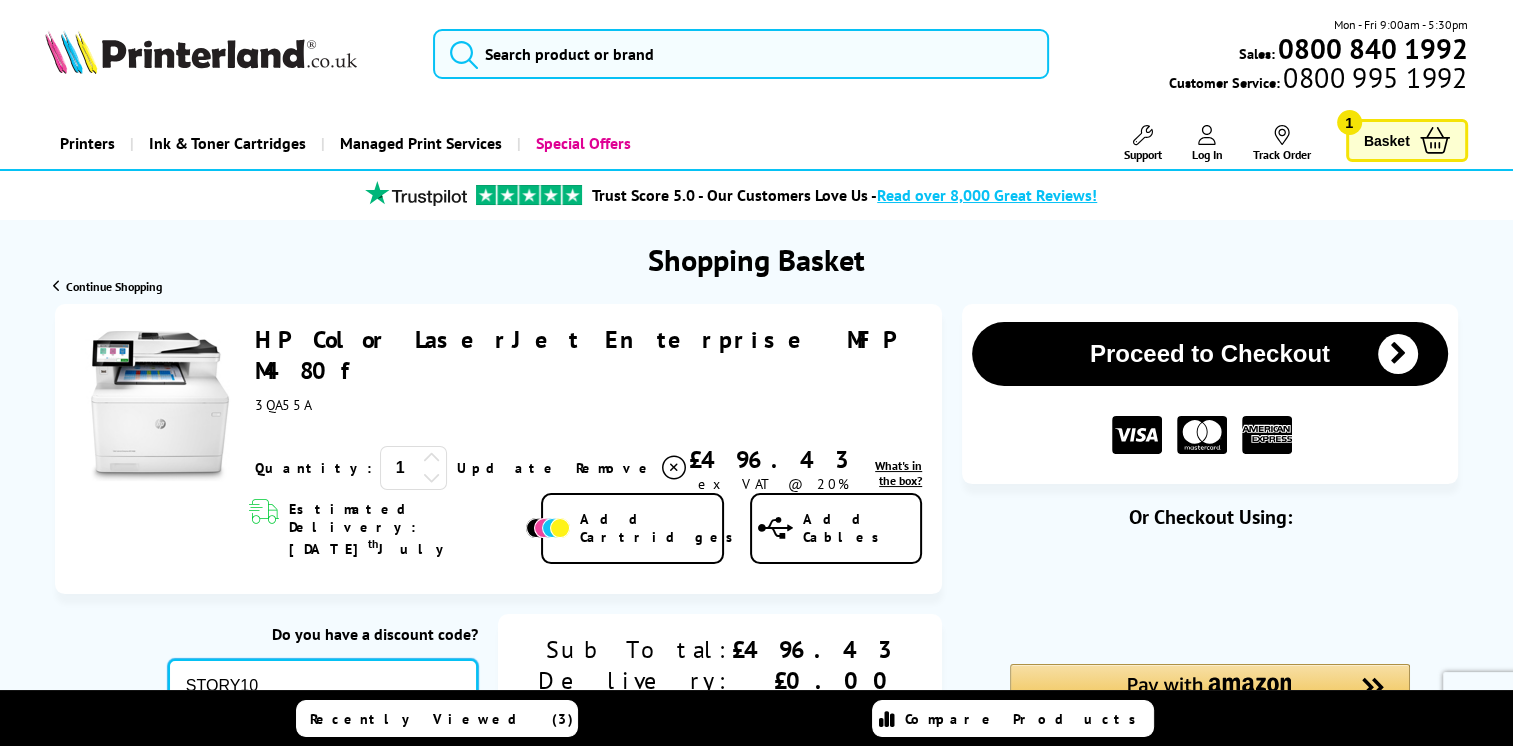 type on "STORY10" 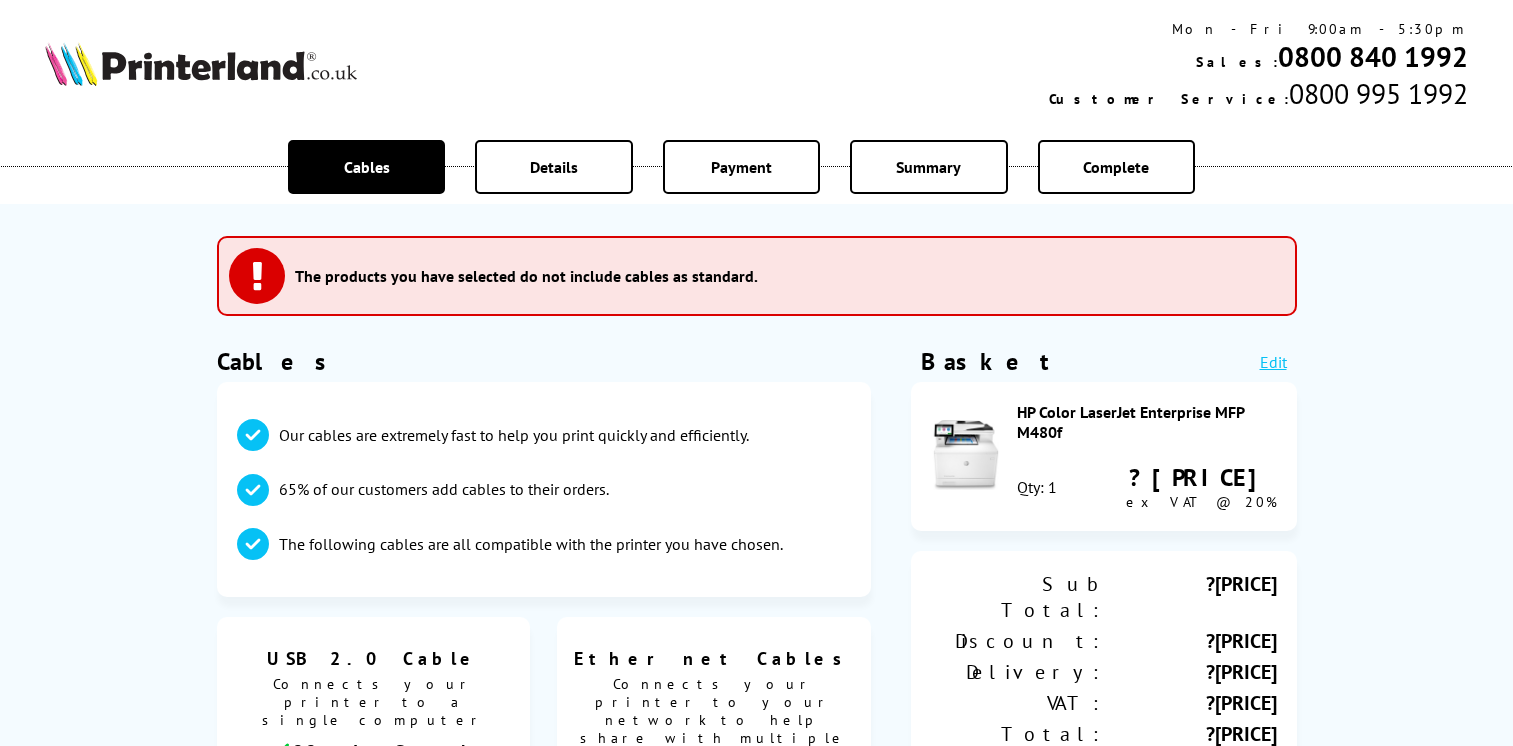 scroll, scrollTop: 0, scrollLeft: 0, axis: both 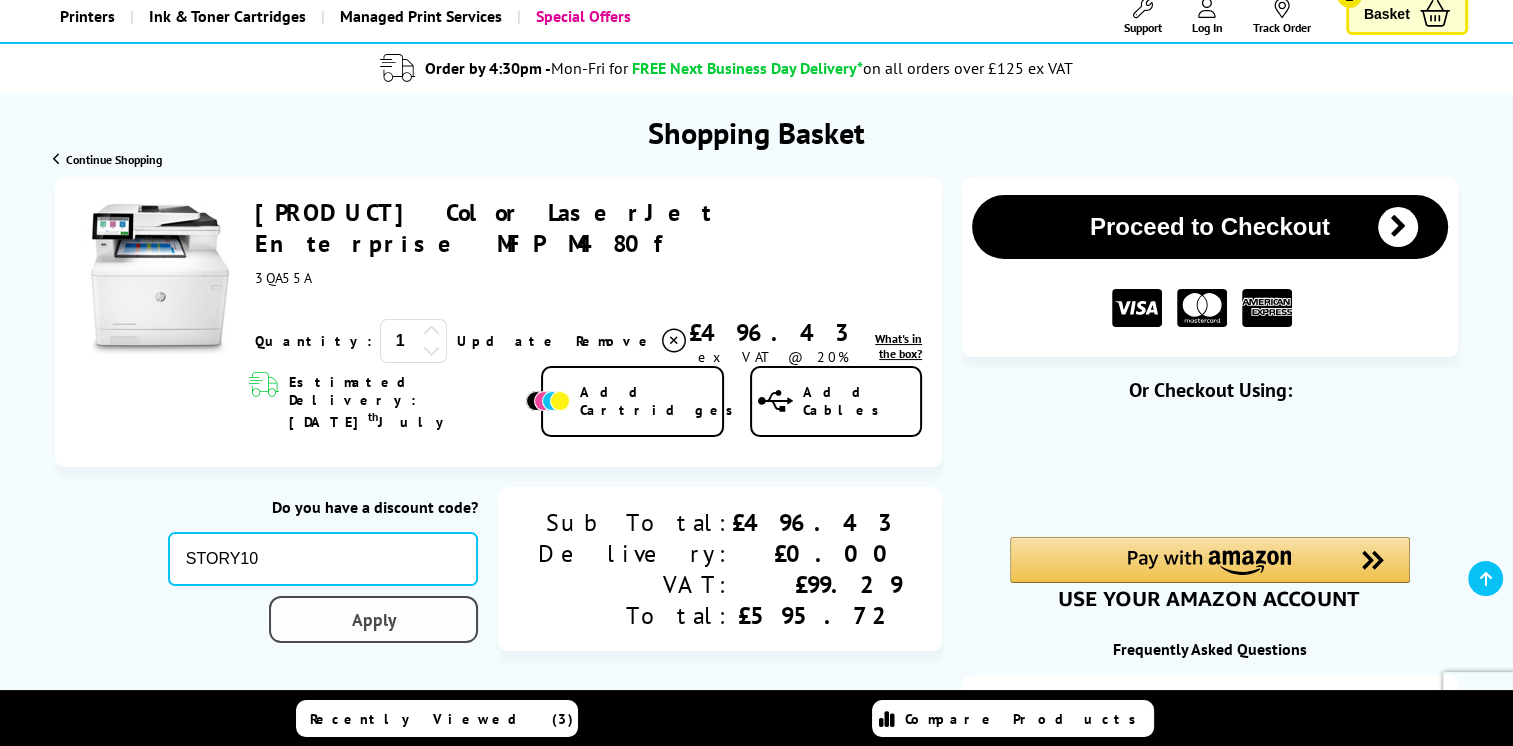 click on "Apply" at bounding box center (373, 619) 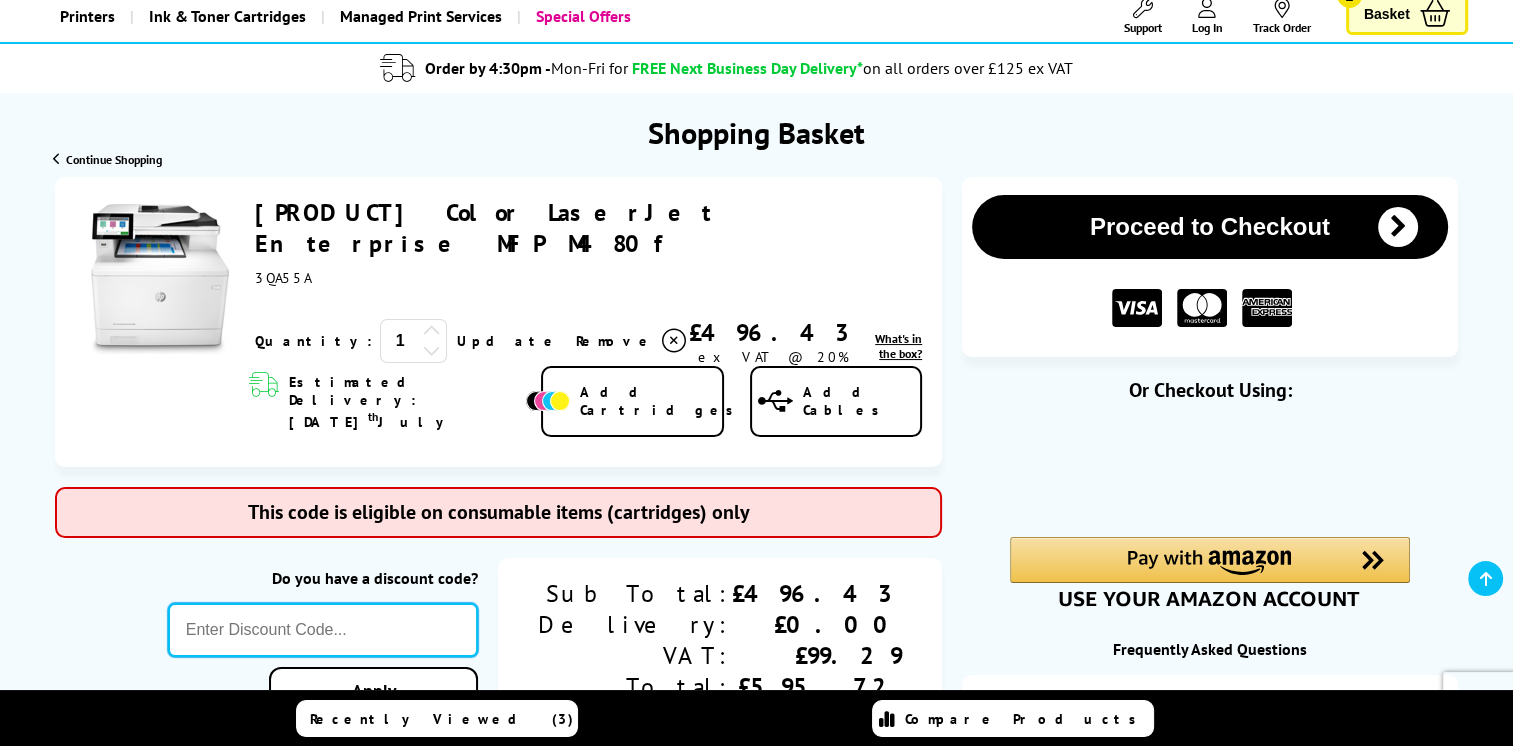 click at bounding box center (323, 630) 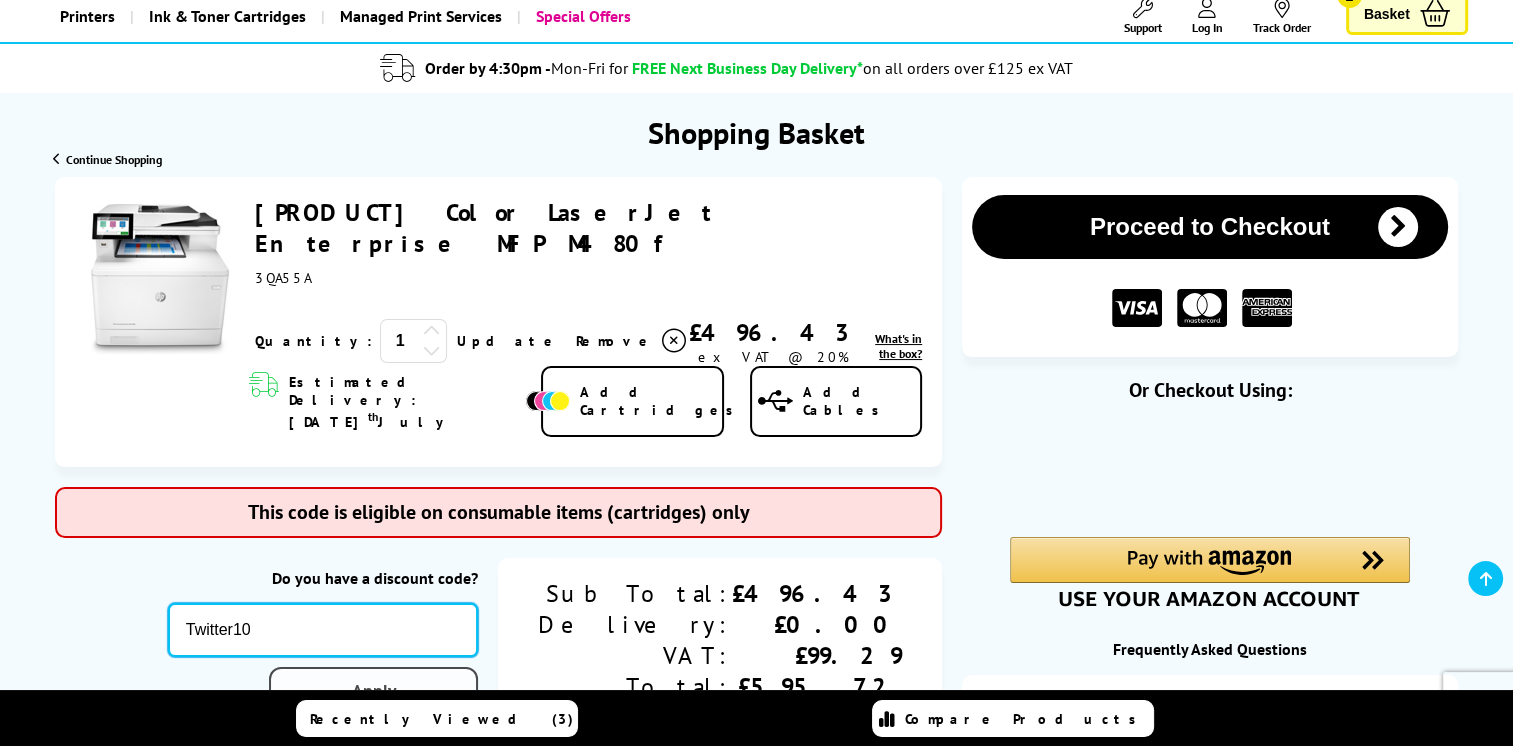 type on "Twitter10" 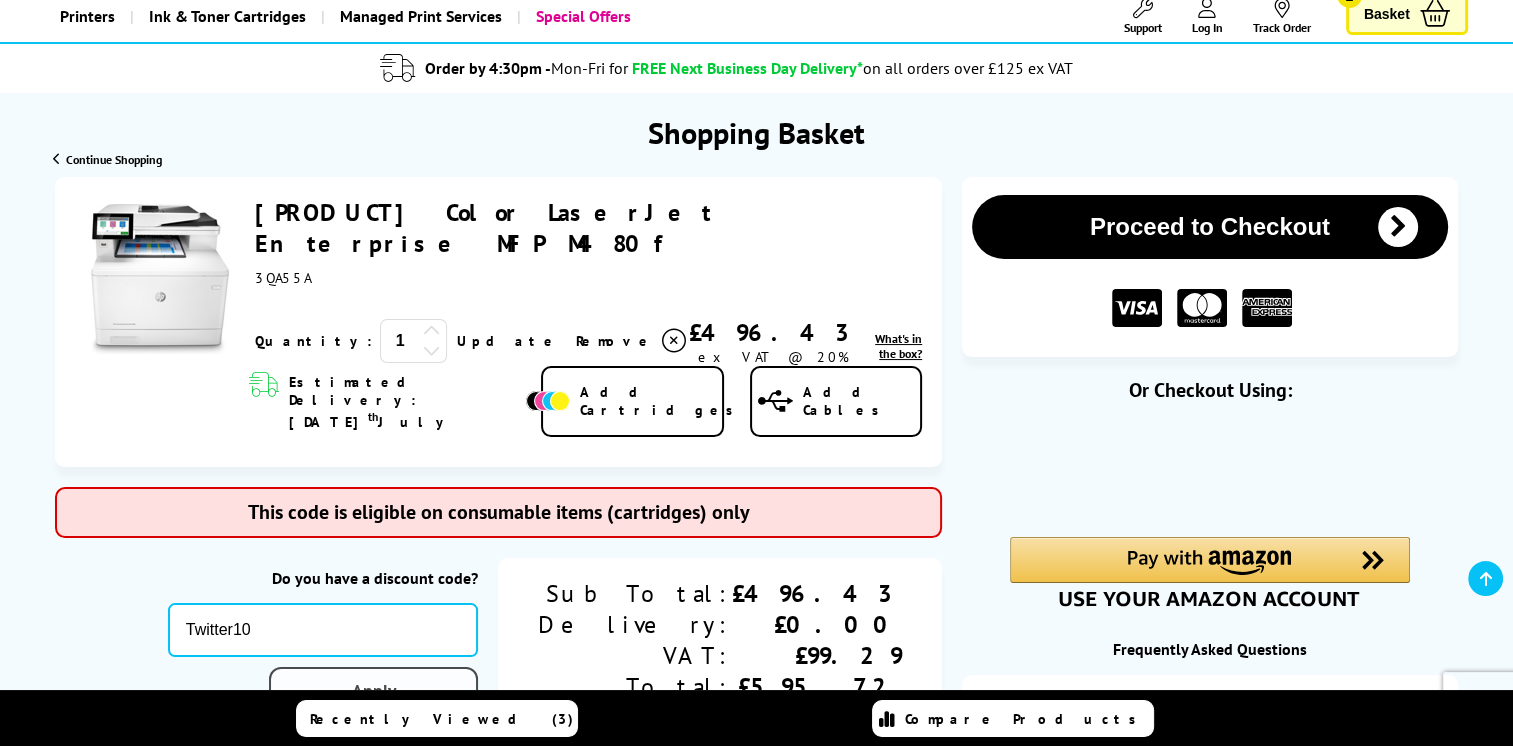 click on "Apply" at bounding box center (373, 690) 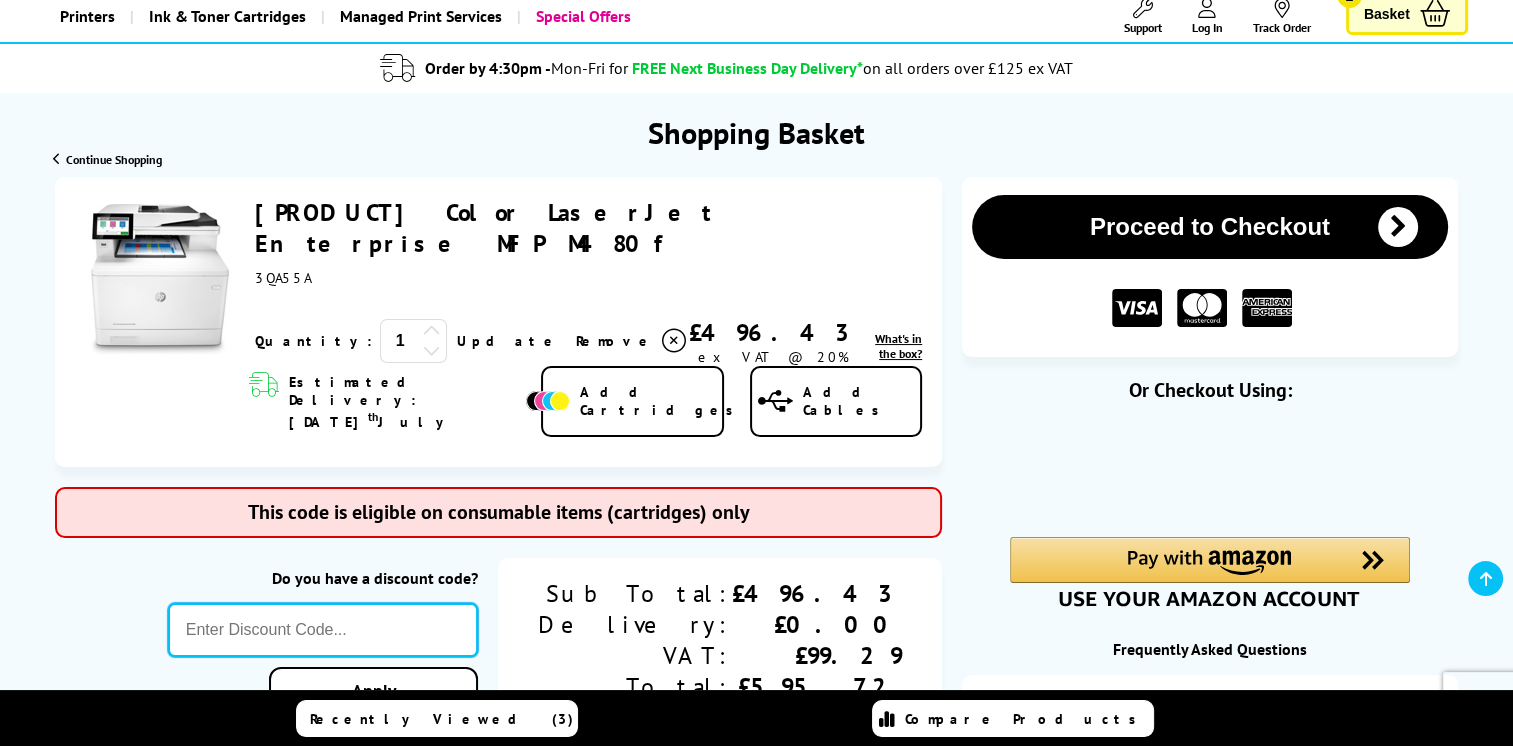 click at bounding box center (323, 630) 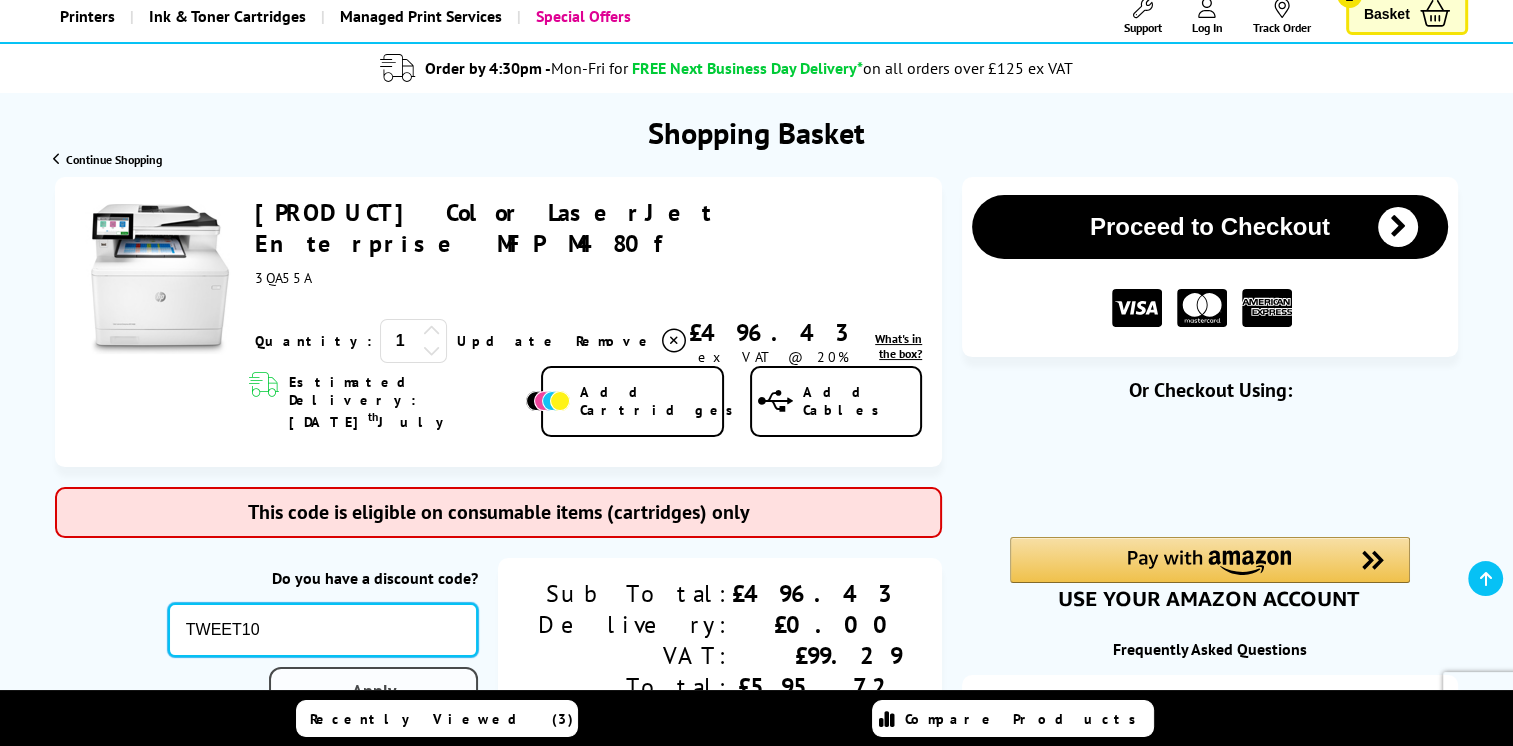 type on "TWEET10" 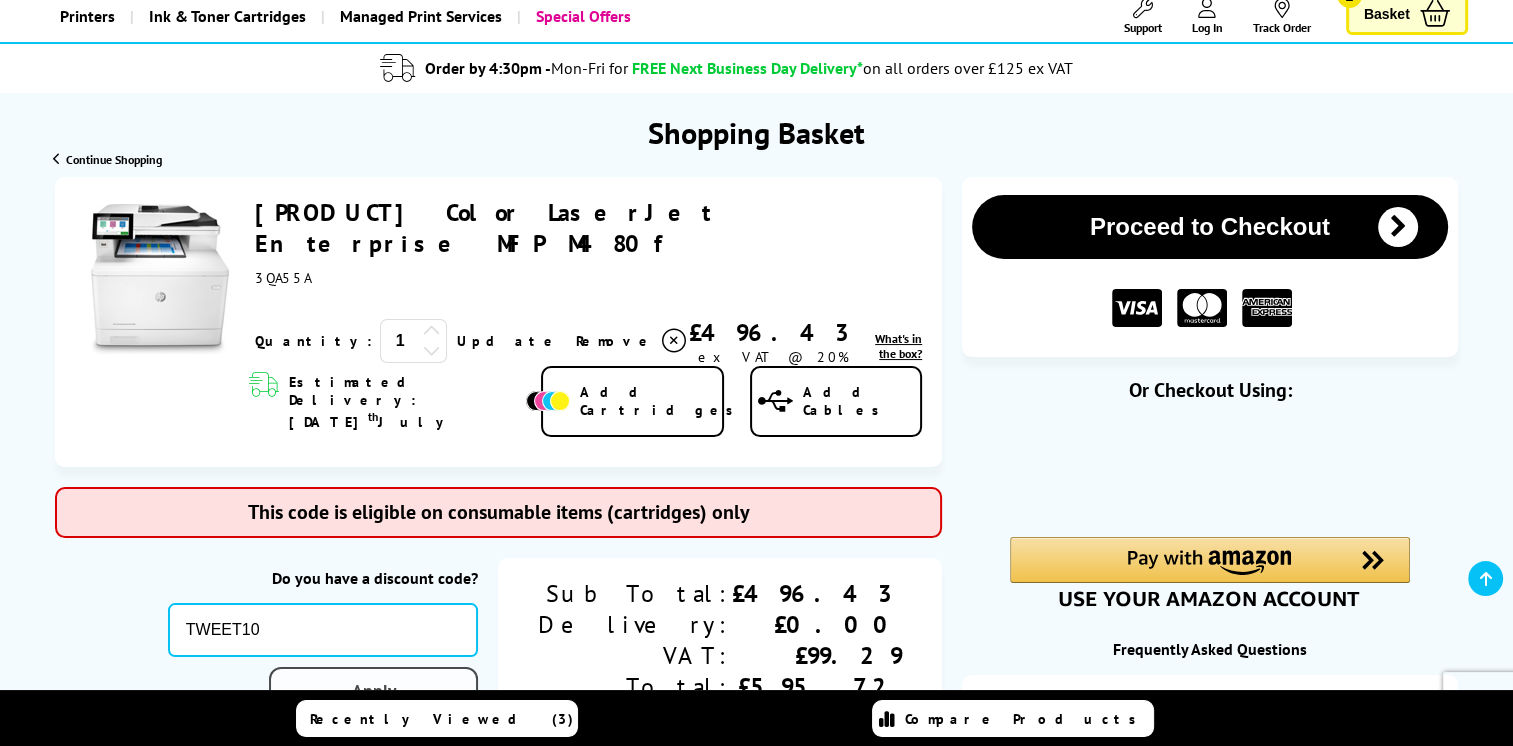 click on "Apply" at bounding box center [373, 690] 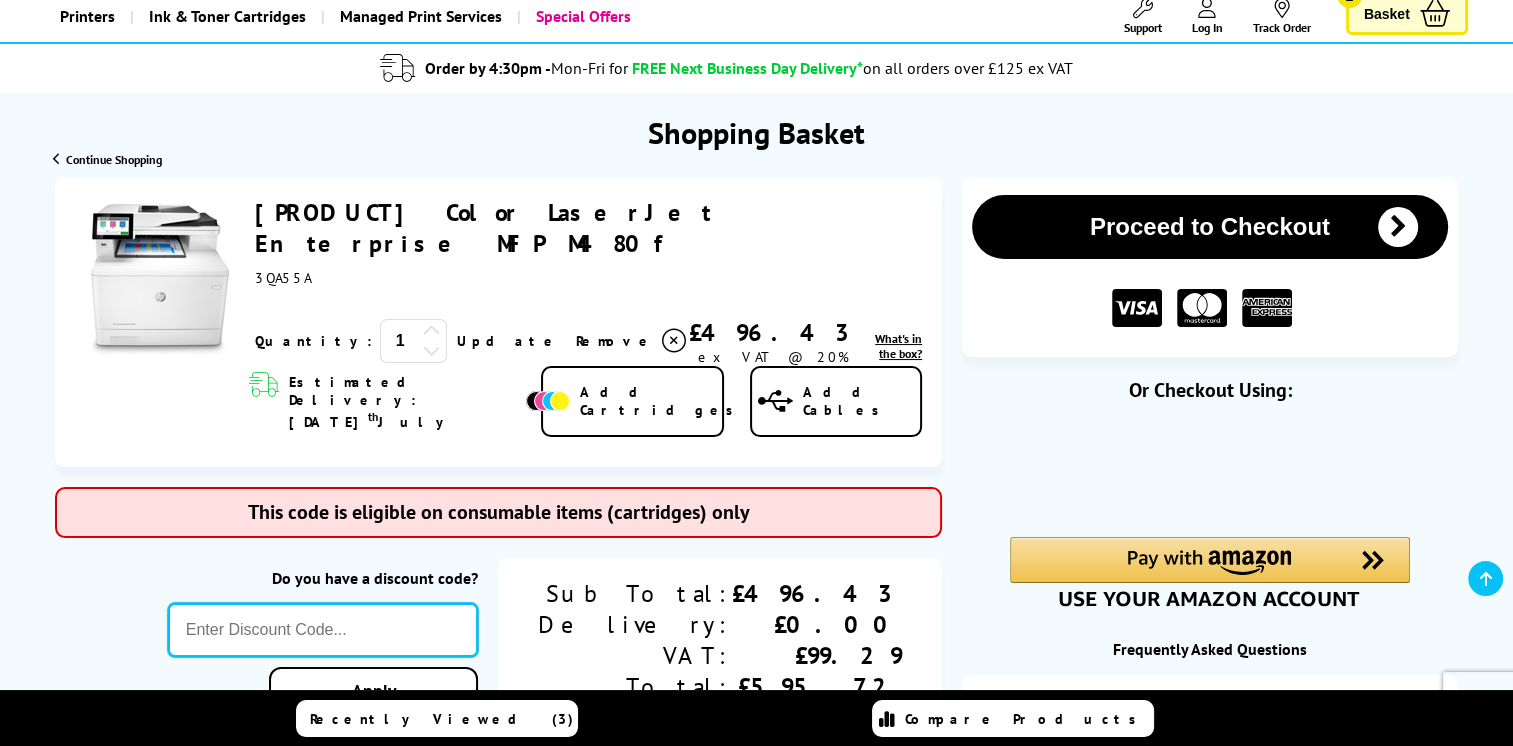 click at bounding box center [323, 630] 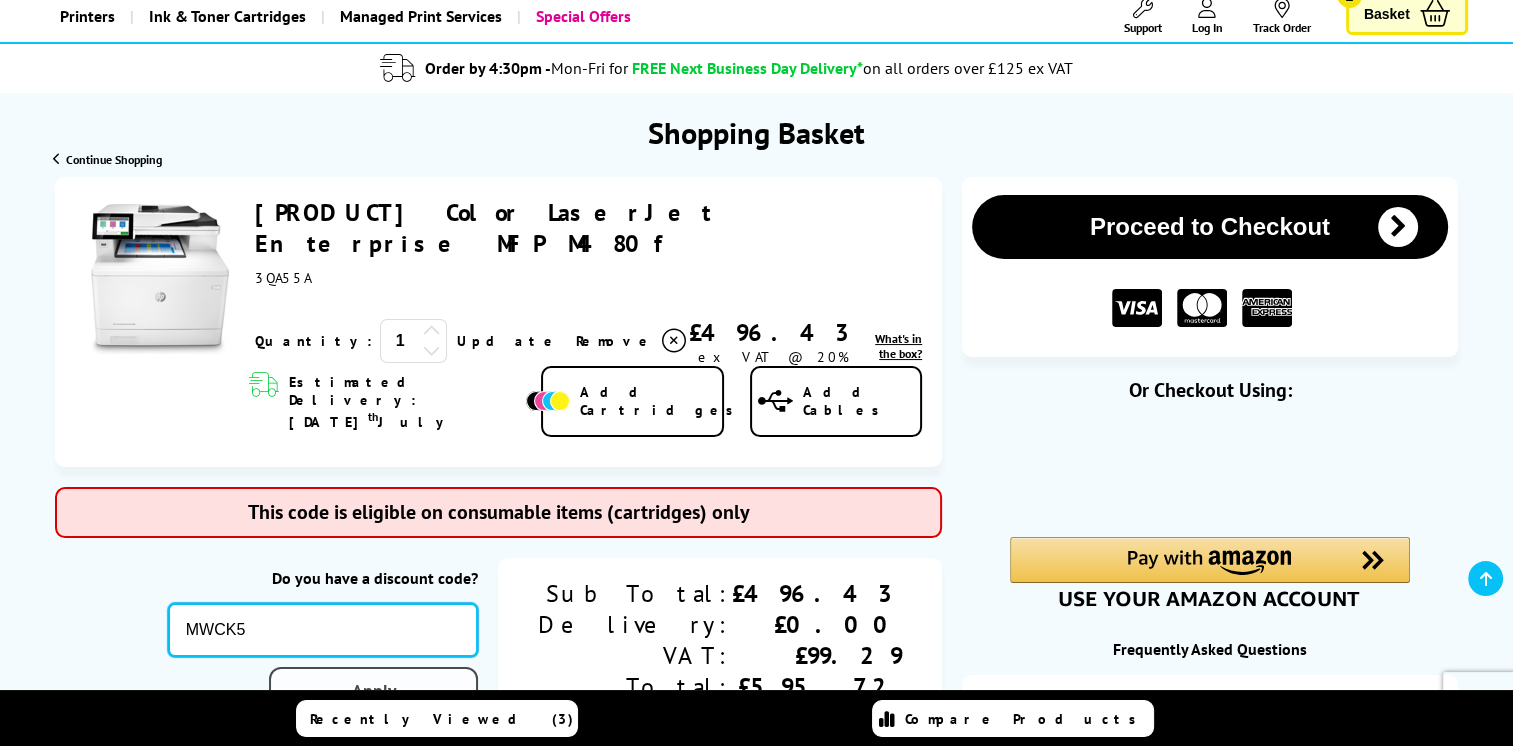 type on "MWCK5" 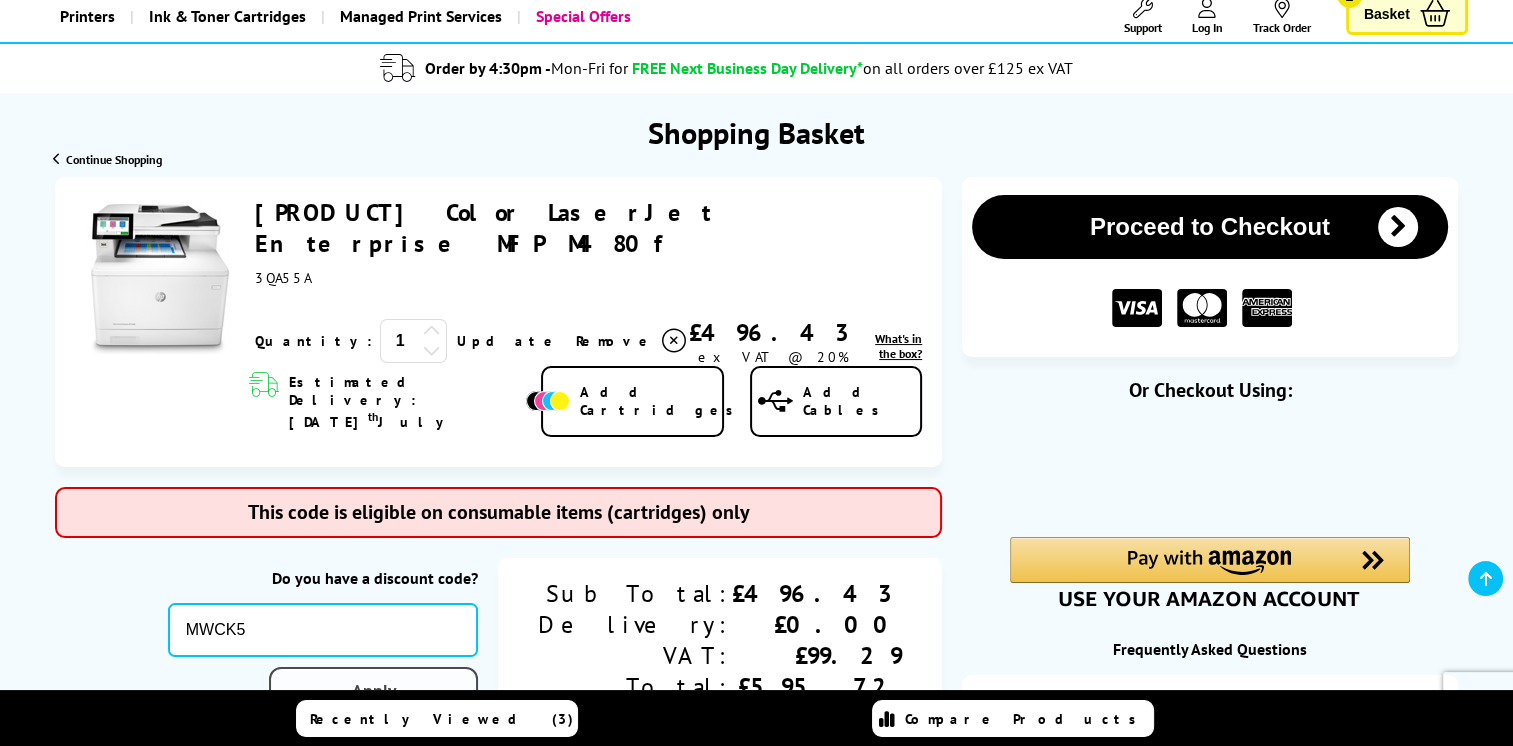 click on "Apply" at bounding box center [373, 690] 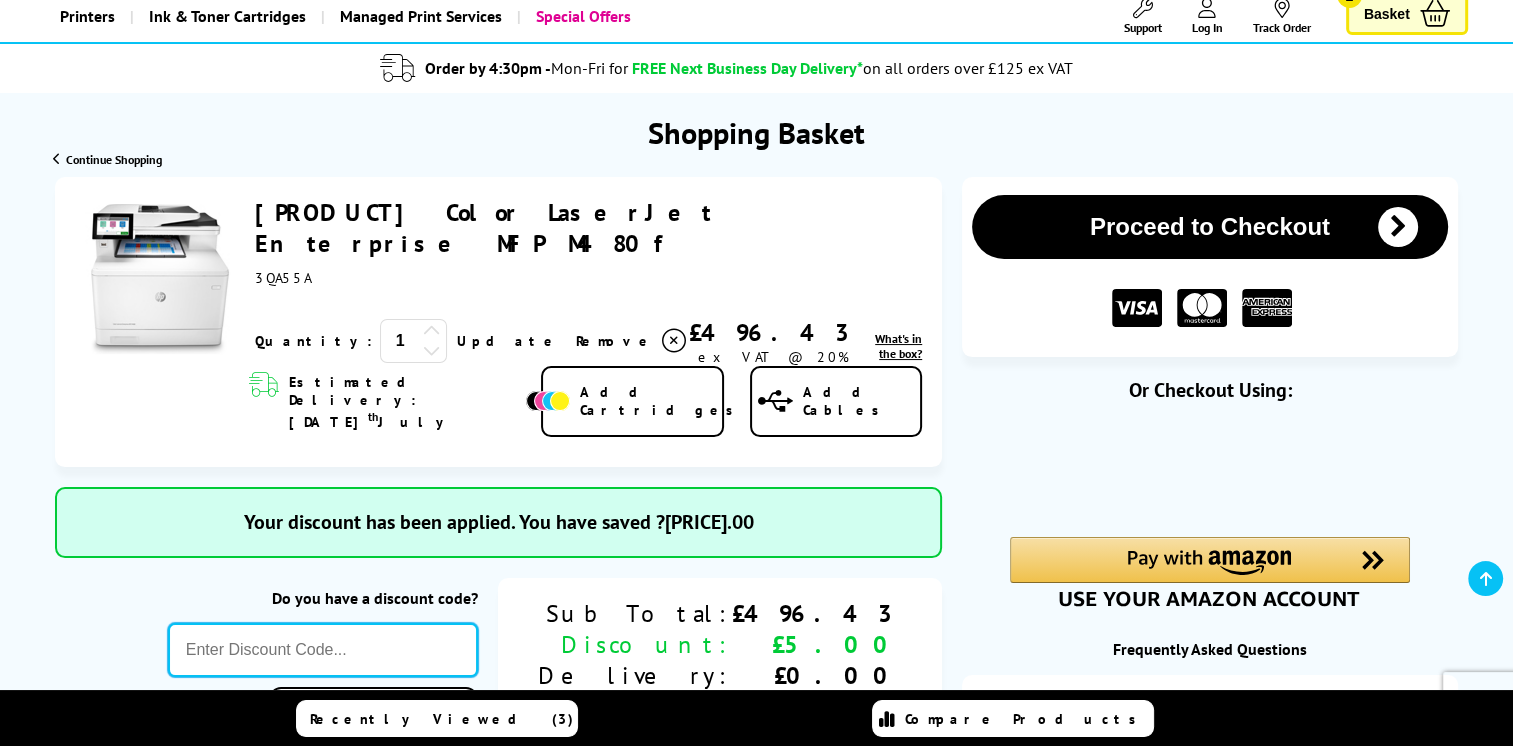 click at bounding box center (323, 650) 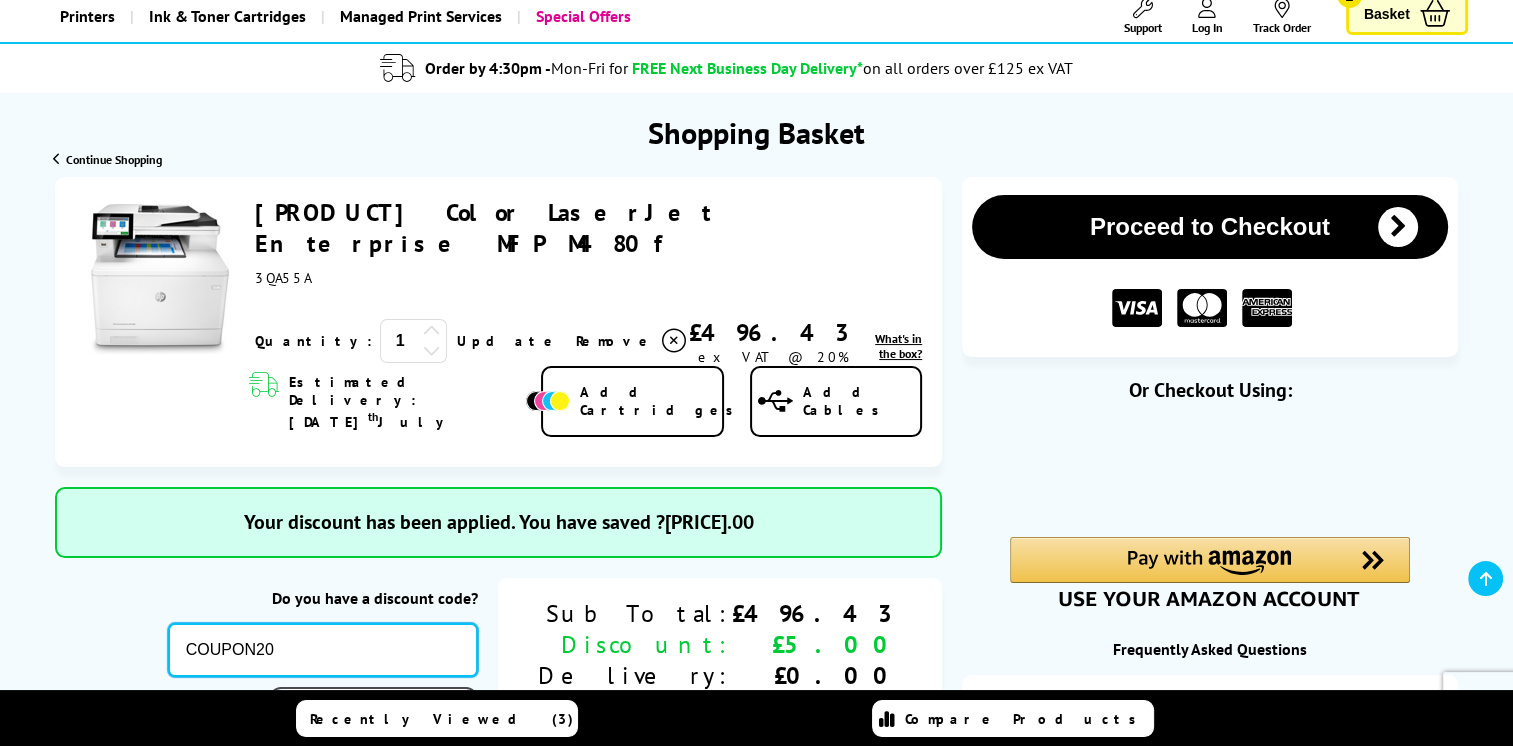 type on "COUPON20" 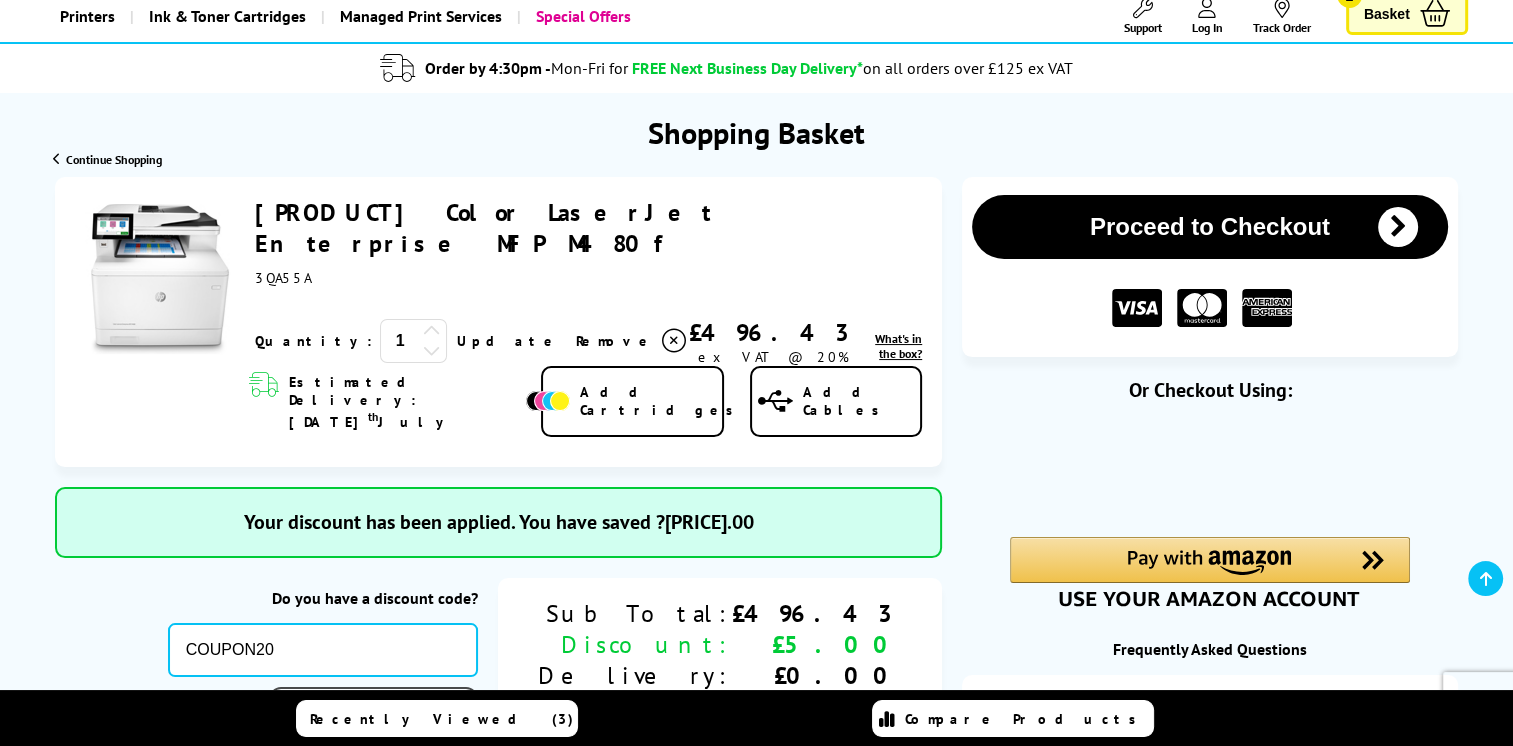 click on "Apply" at bounding box center (373, 710) 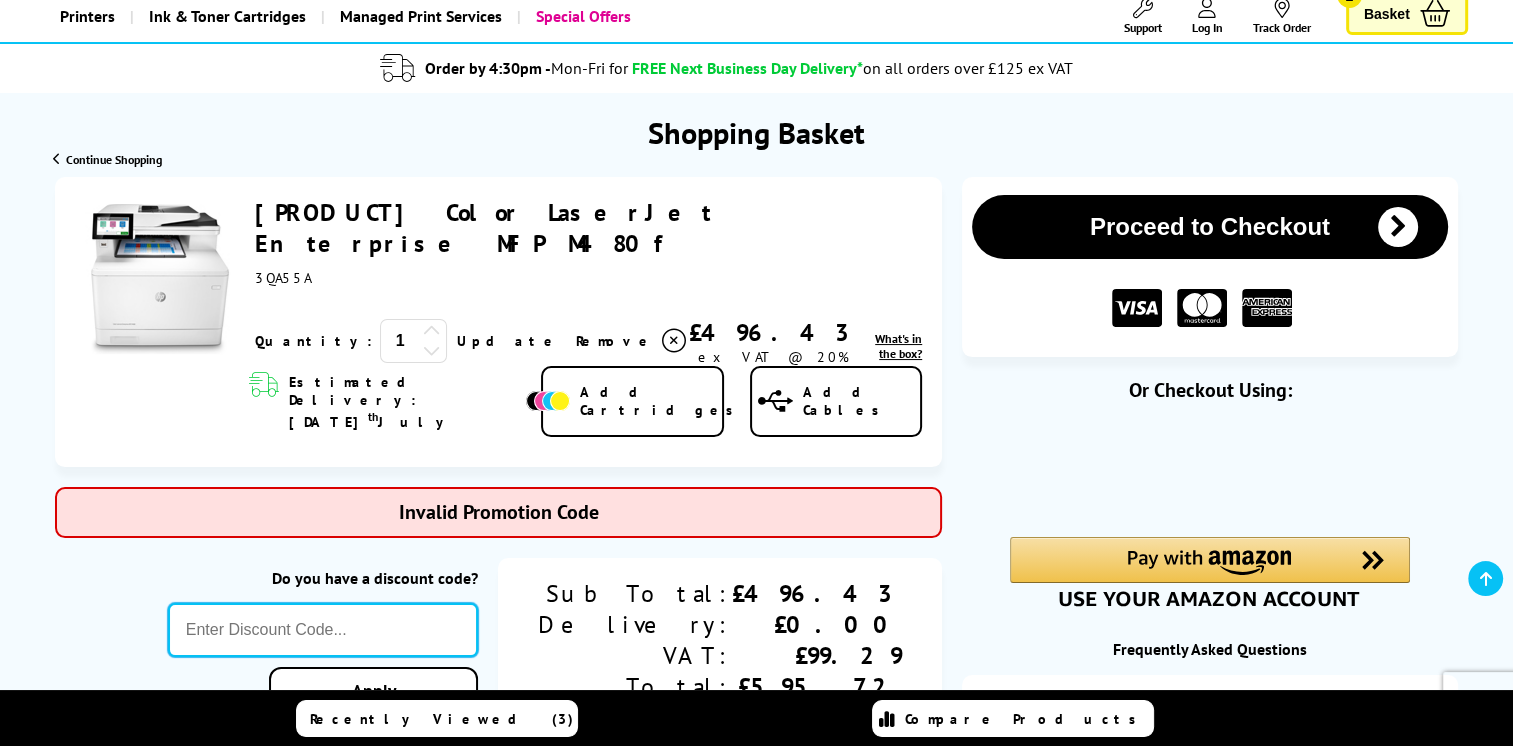 click at bounding box center [323, 630] 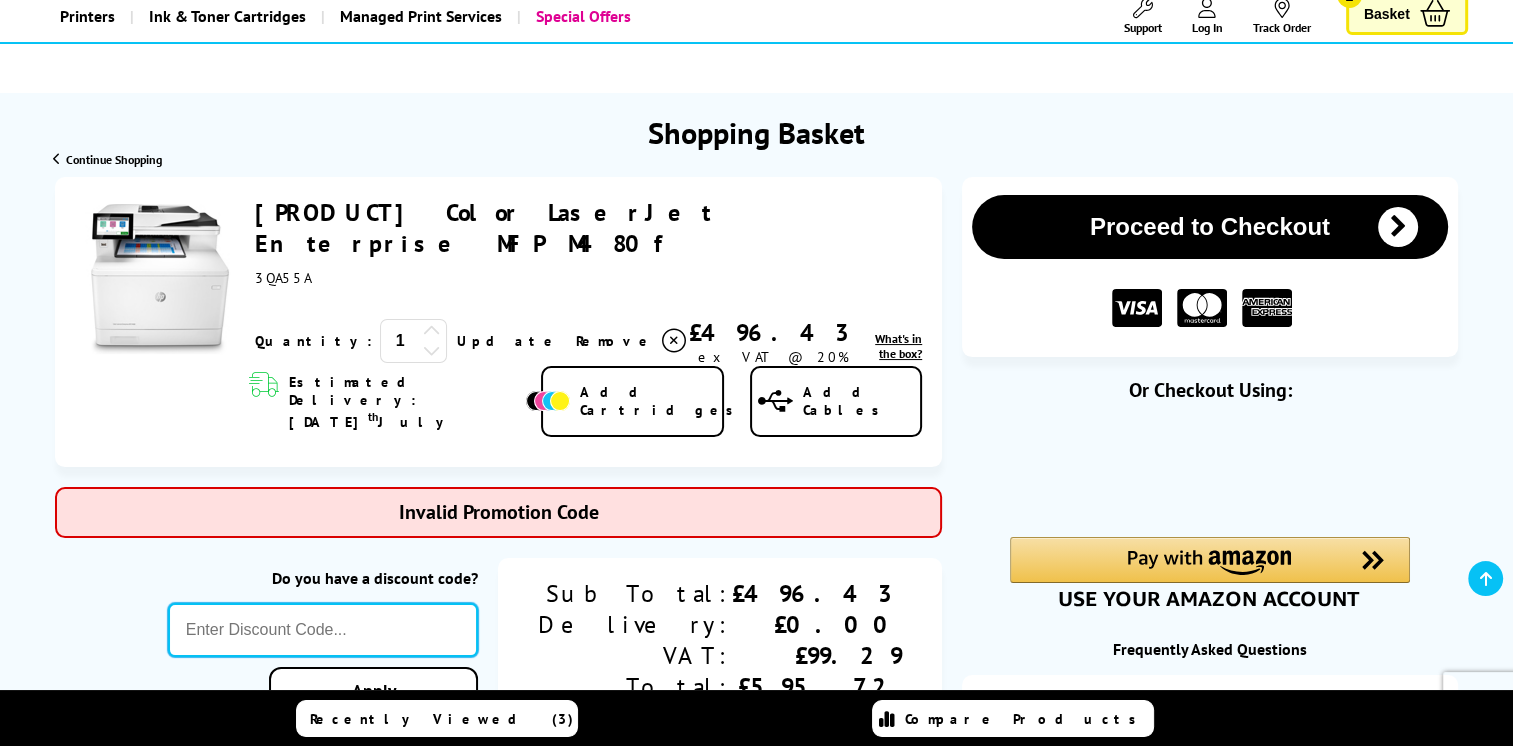 paste on "COUPON5" 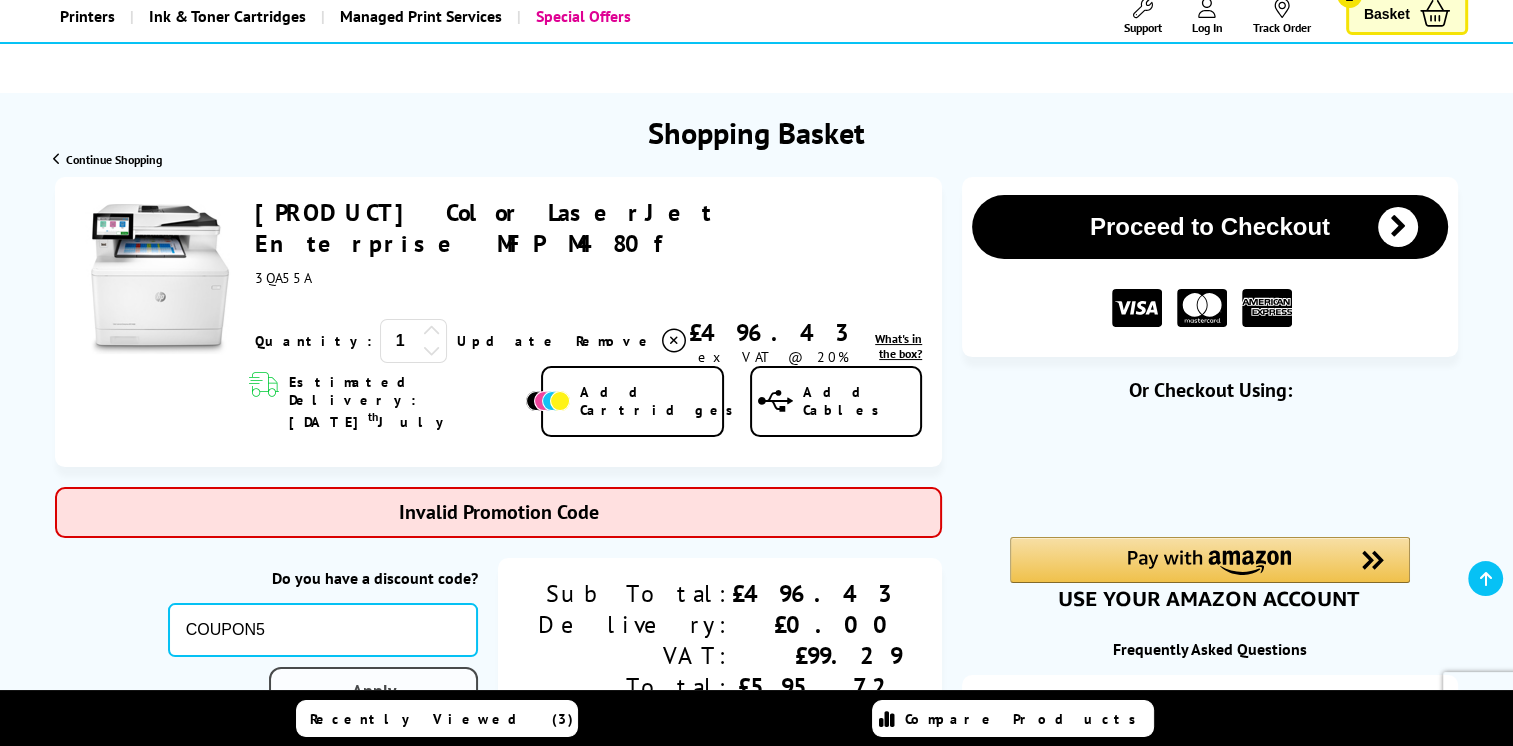 click on "Apply" at bounding box center (373, 690) 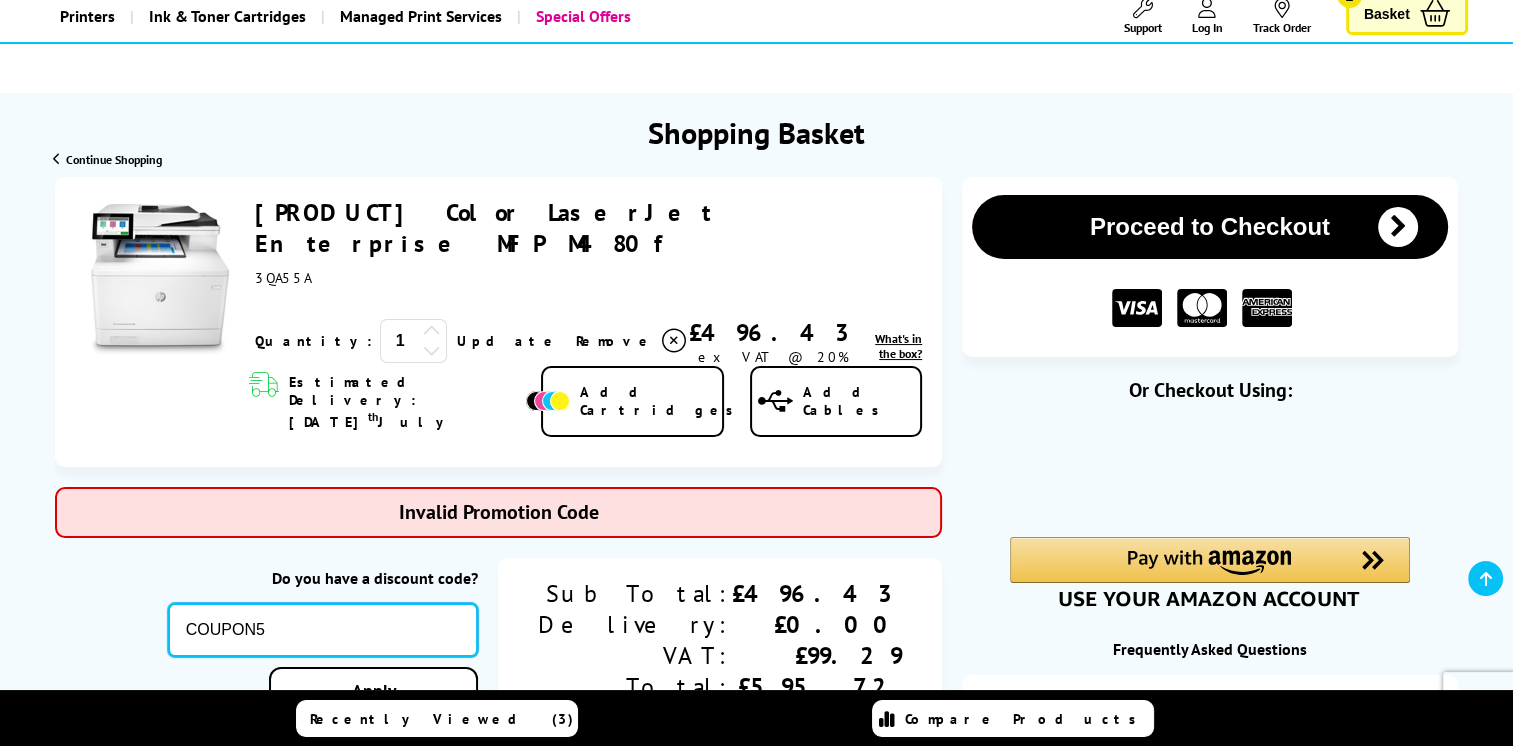 click on "COUPON5" at bounding box center [323, 630] 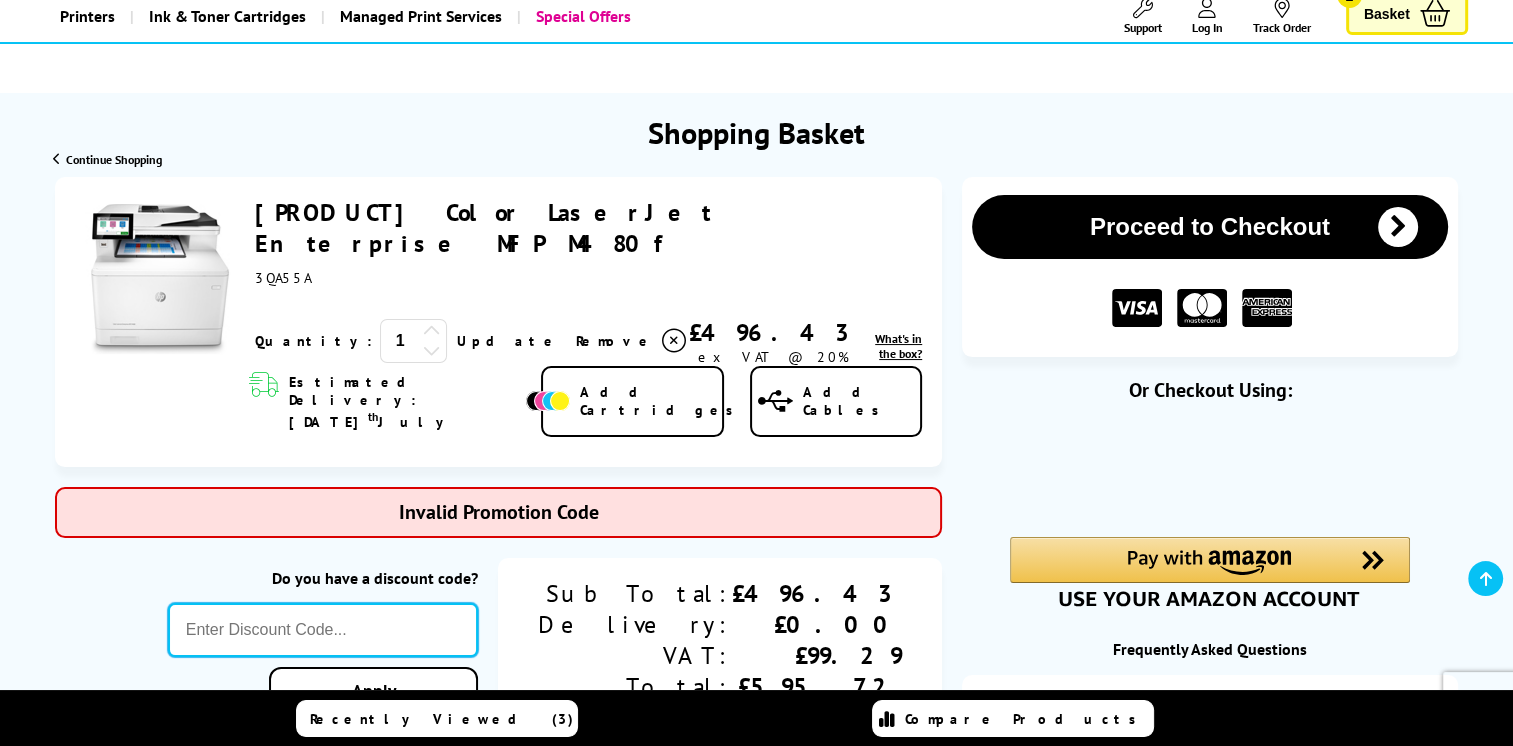 paste on "GSFIVEPR" 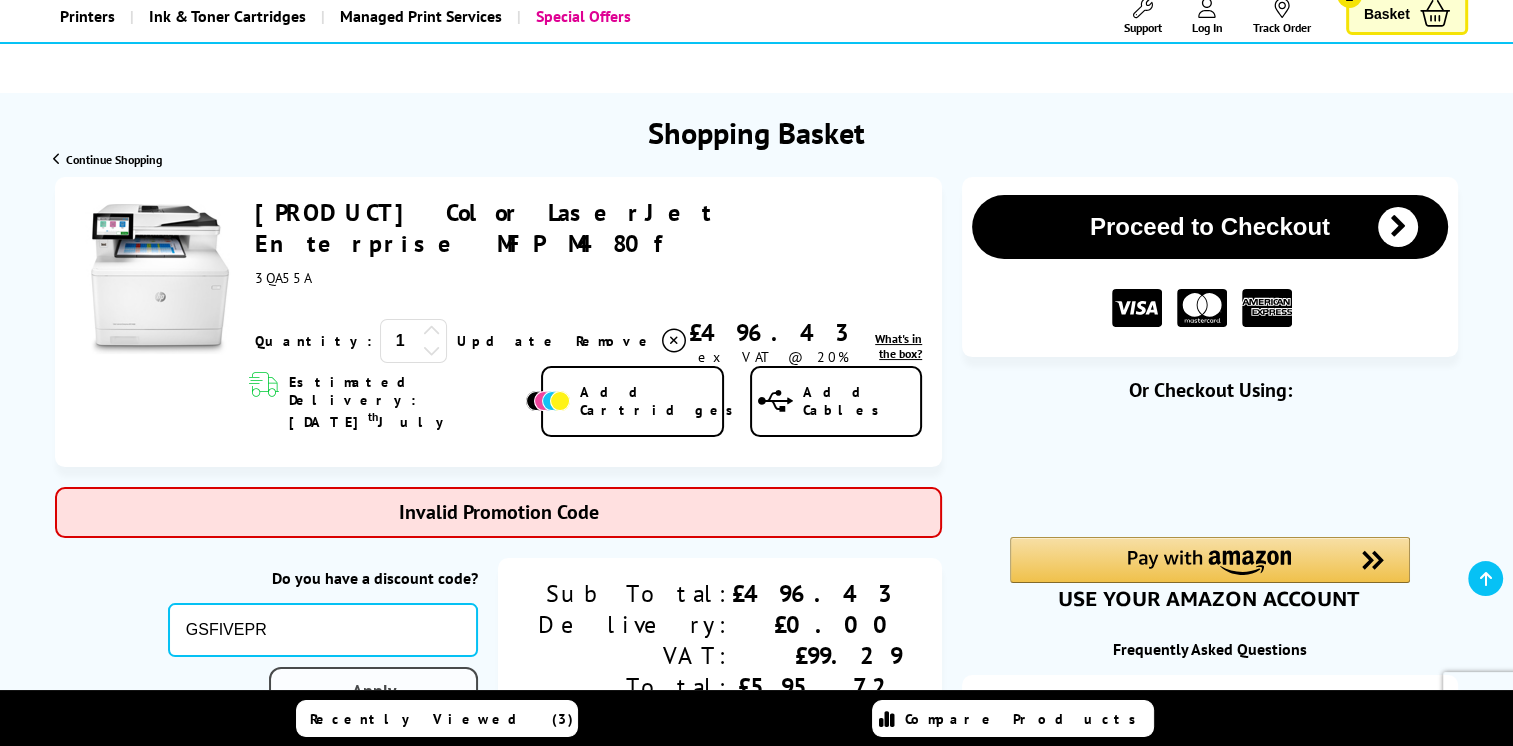 click on "Apply" at bounding box center [373, 690] 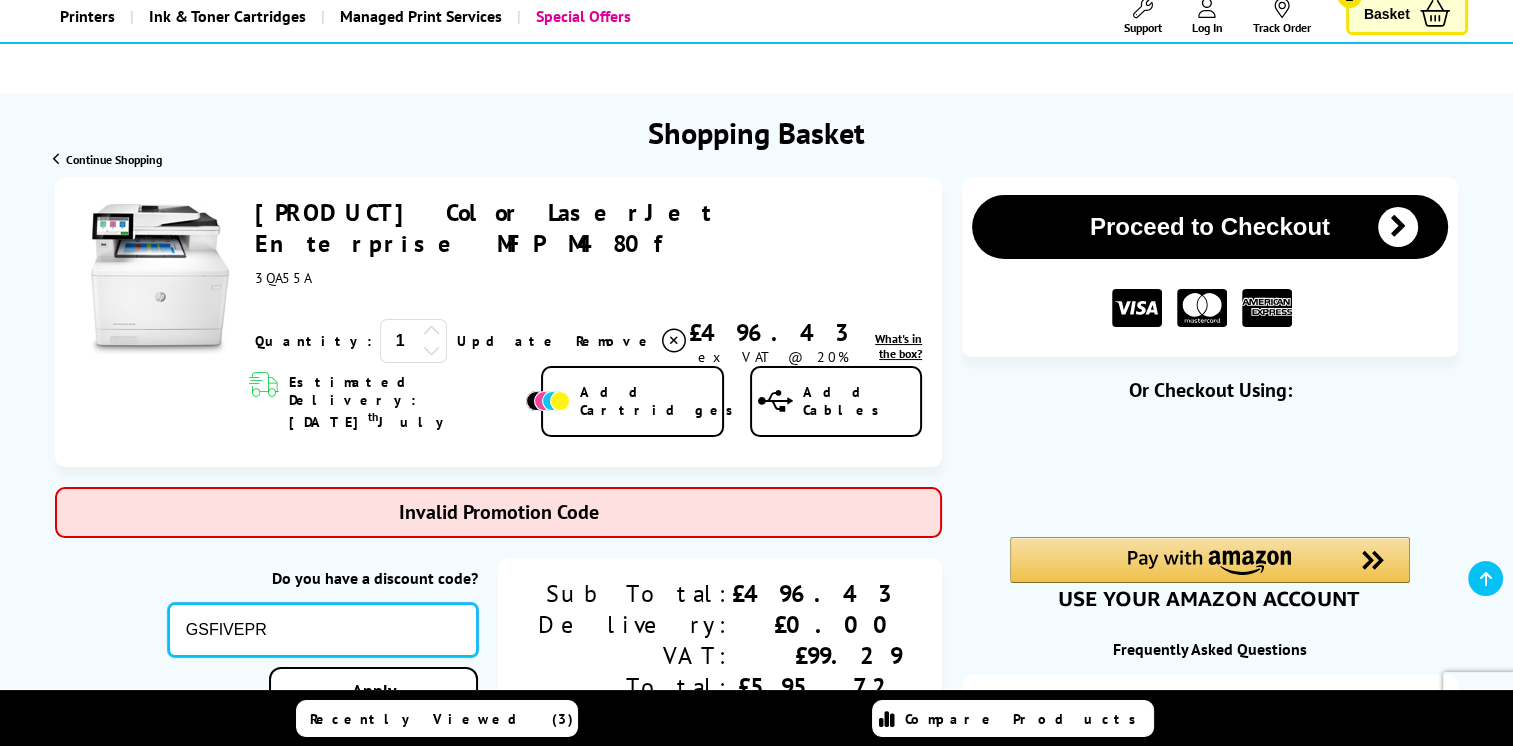 click on "GSFIVEPR" at bounding box center [323, 630] 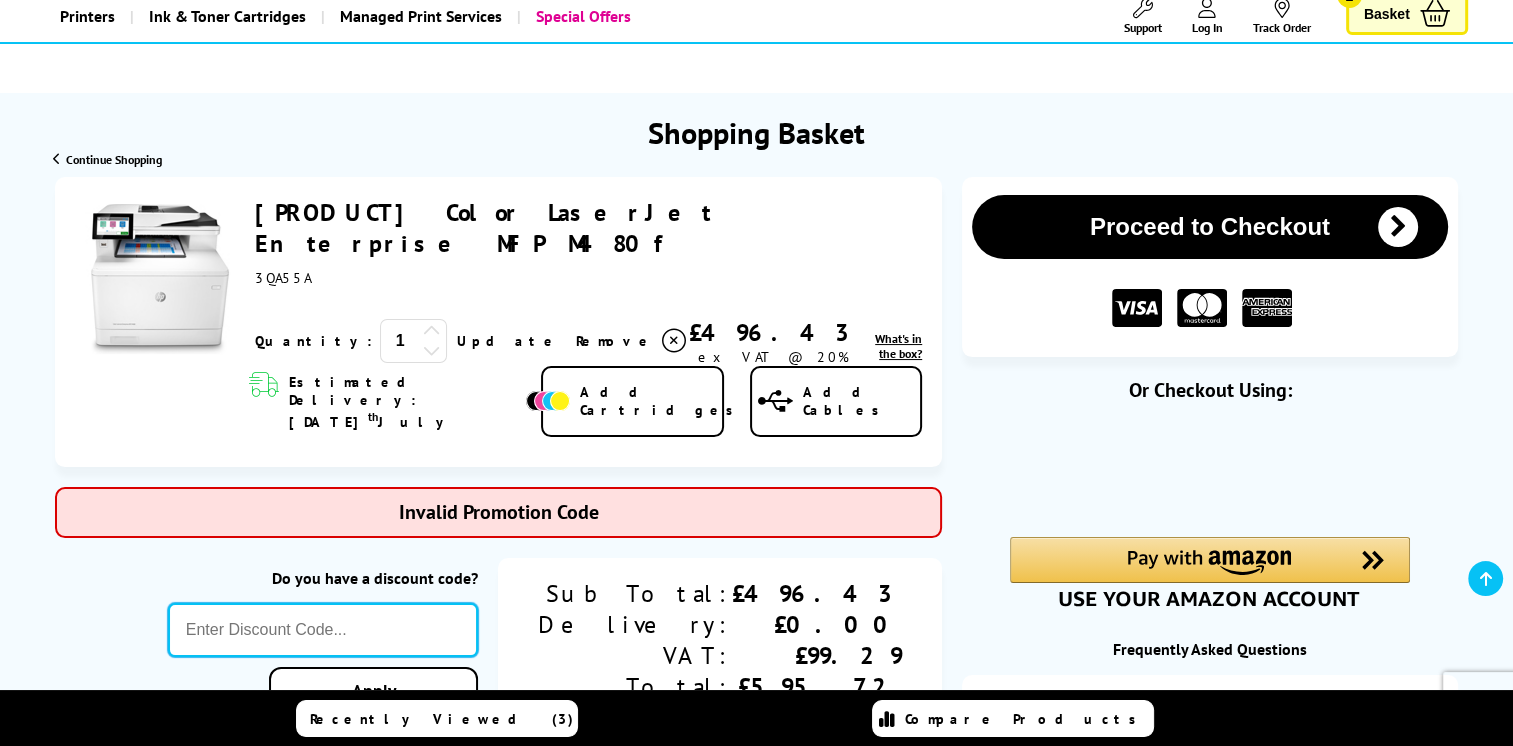 paste on "LOYALTY2025" 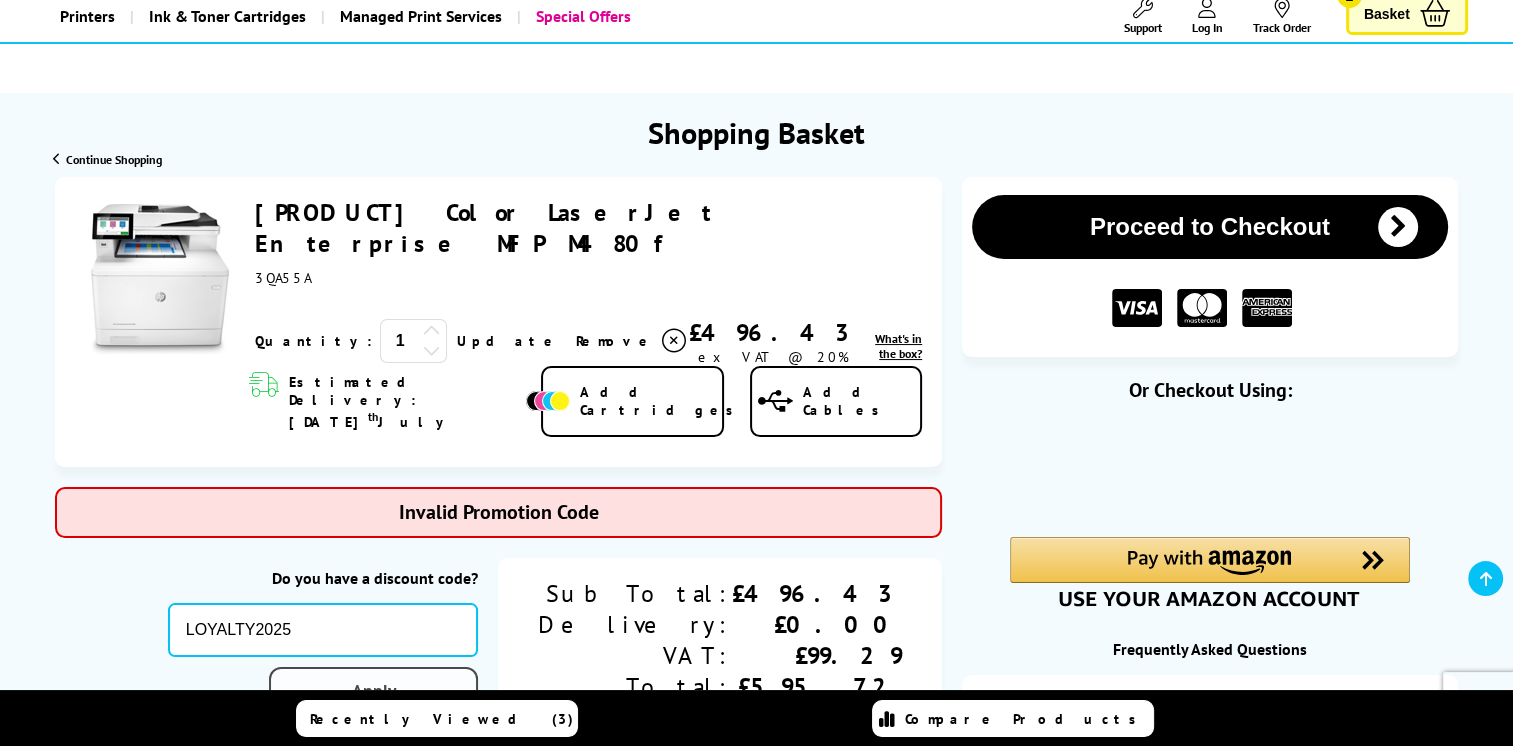 click on "Apply" at bounding box center (373, 690) 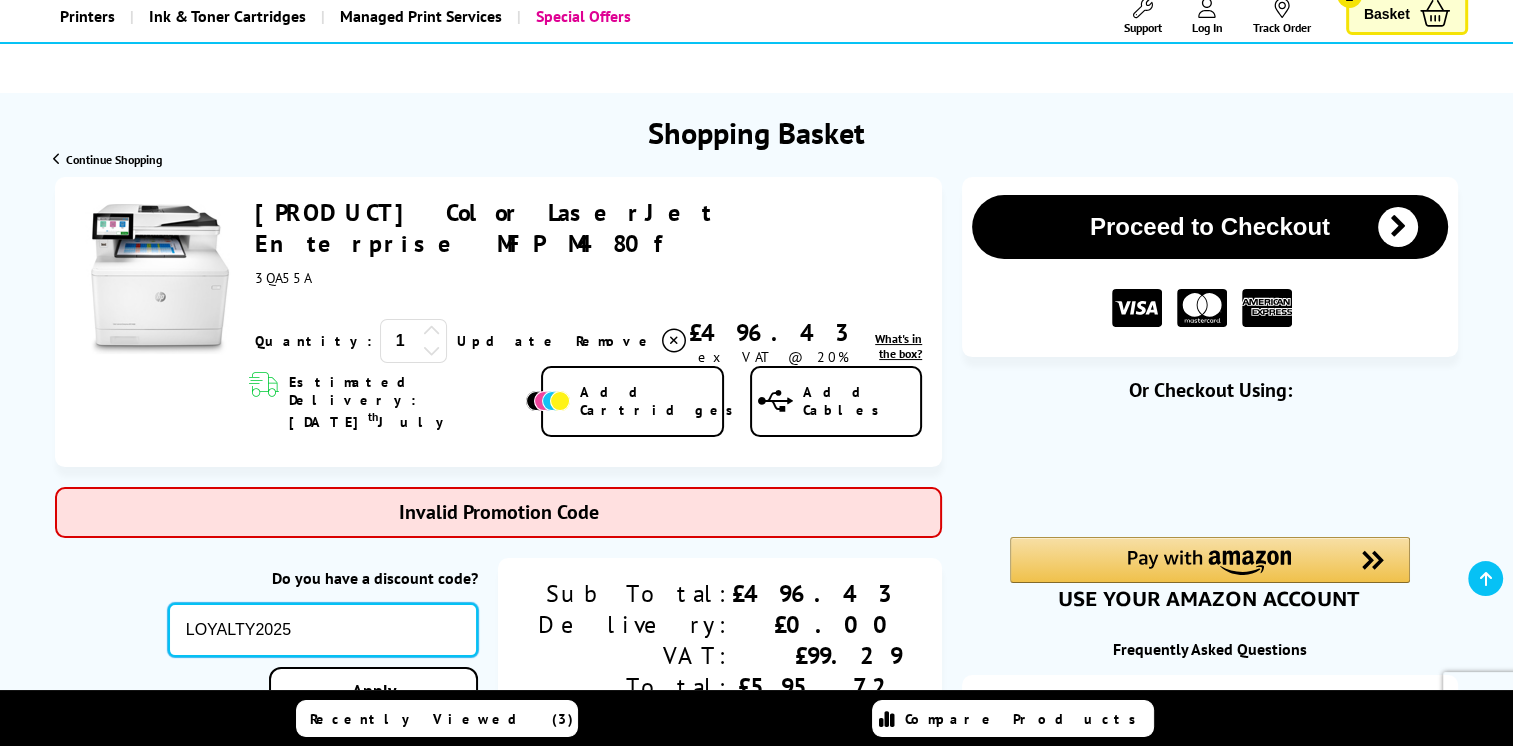 click on "LOYALTY2025" at bounding box center (323, 630) 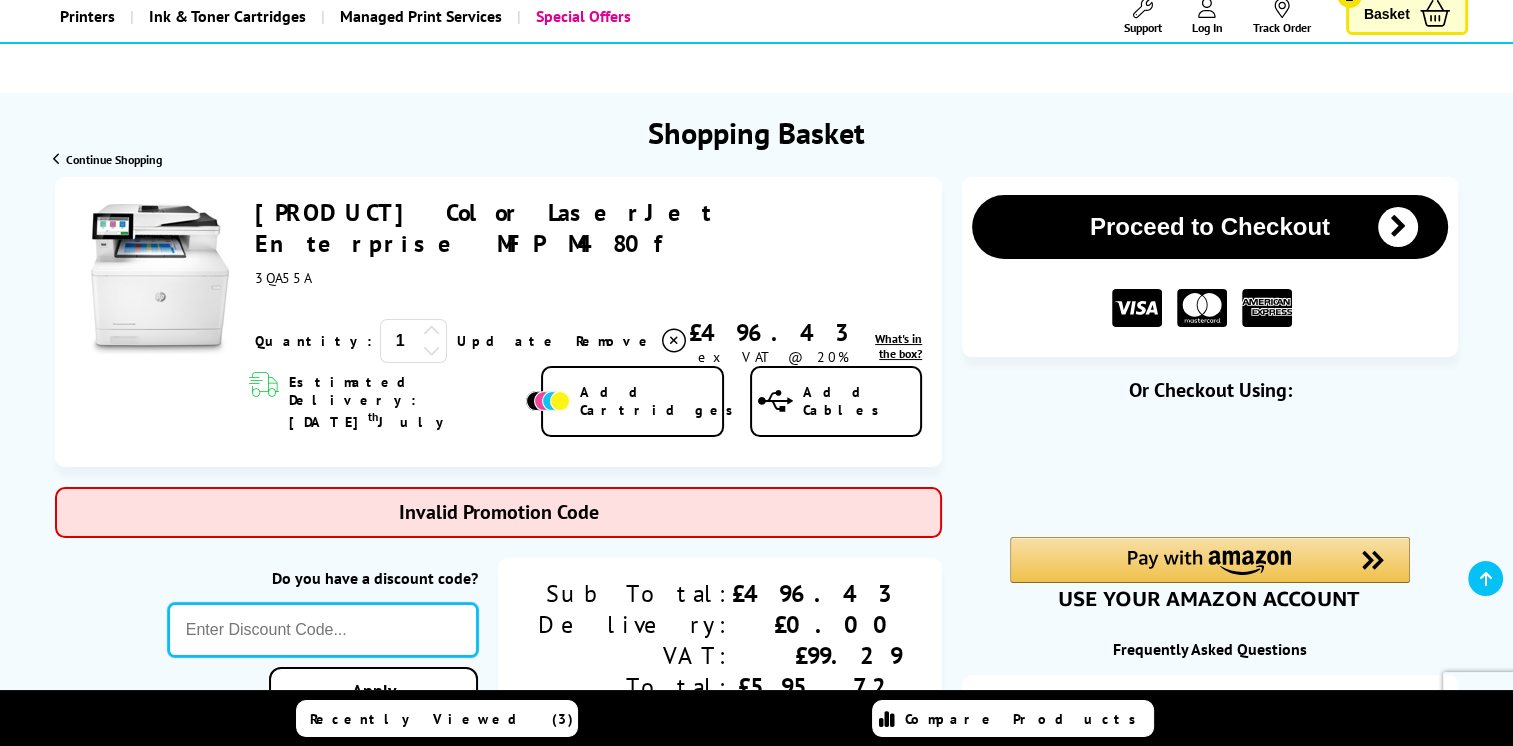 paste on "PRINTERFIVE" 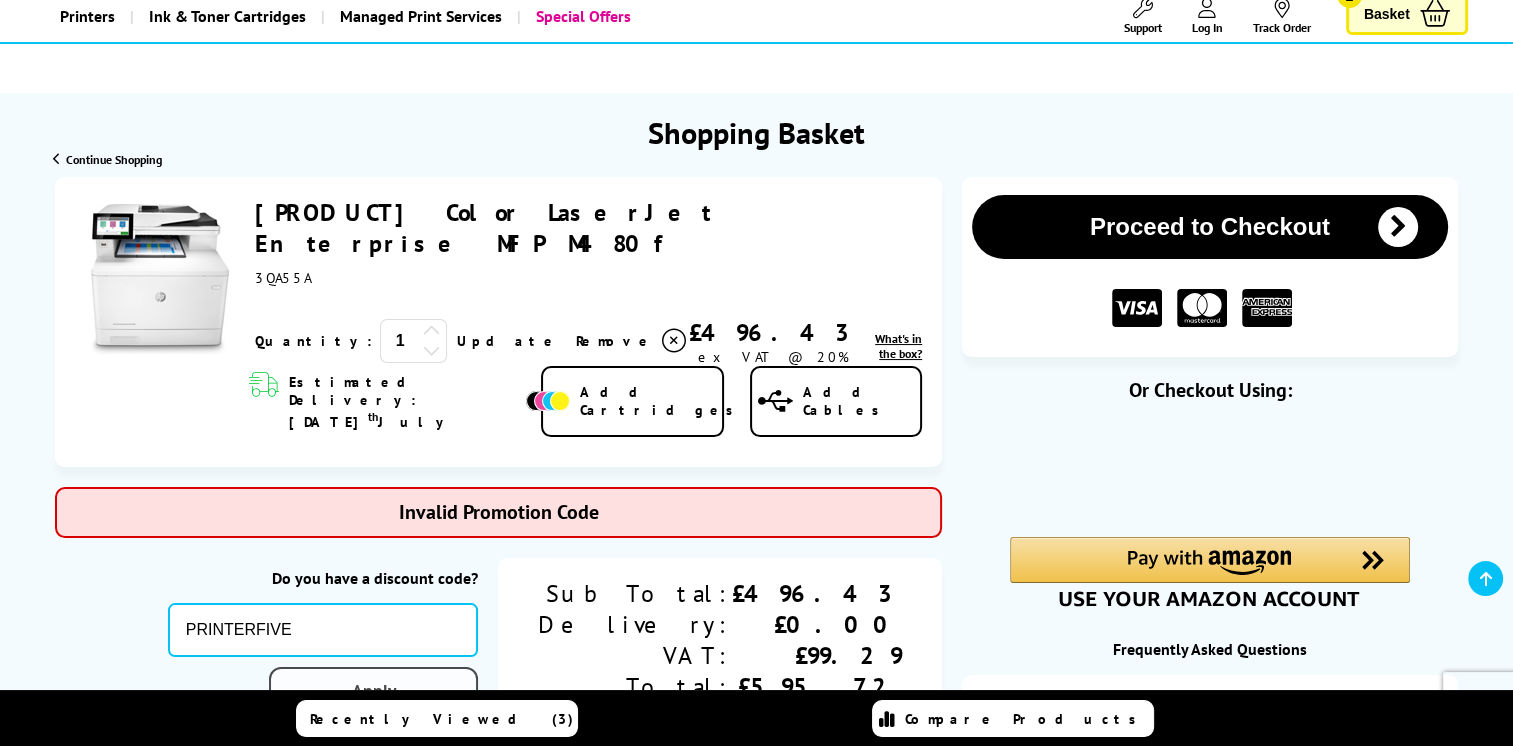 click on "Apply" at bounding box center [373, 690] 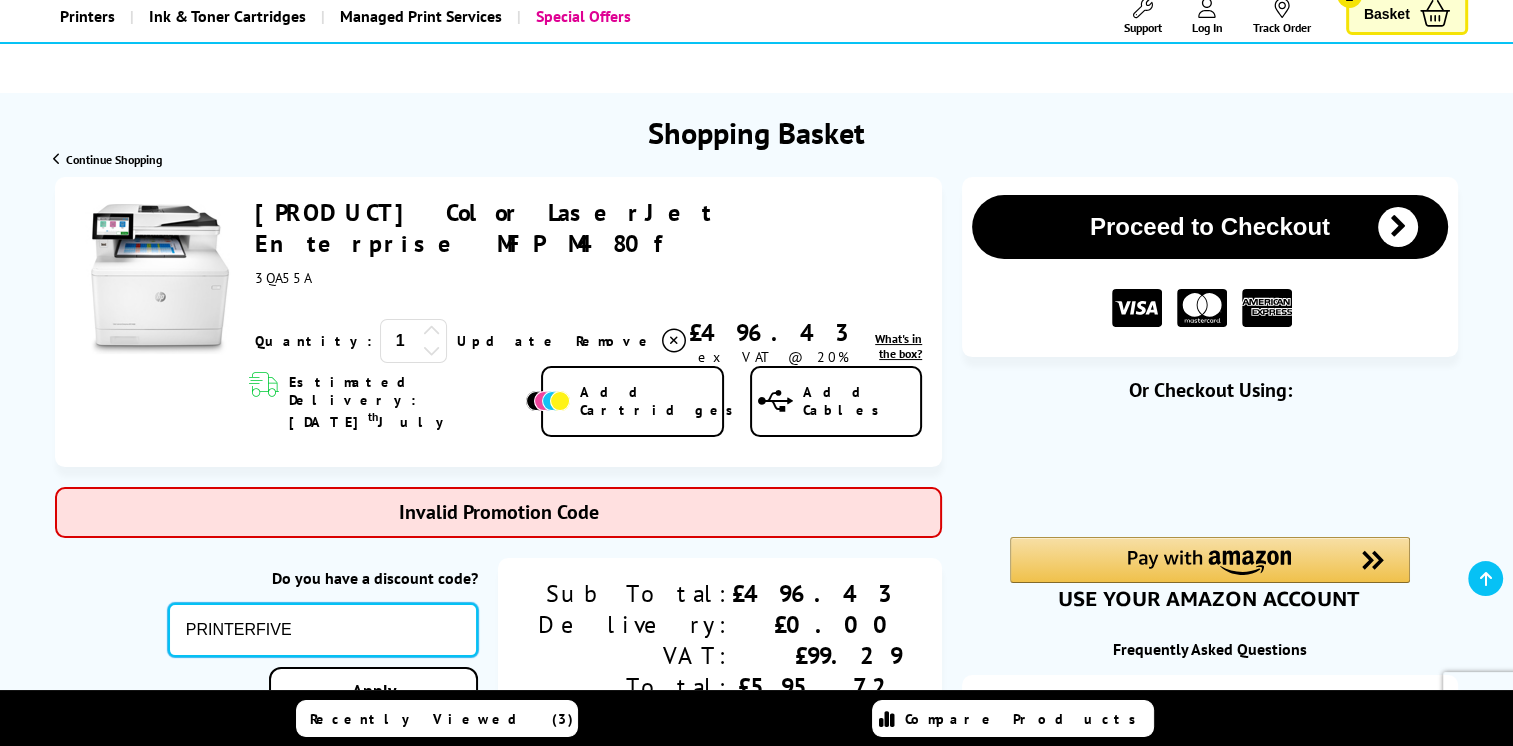 click on "PRINTERFIVE" at bounding box center (323, 630) 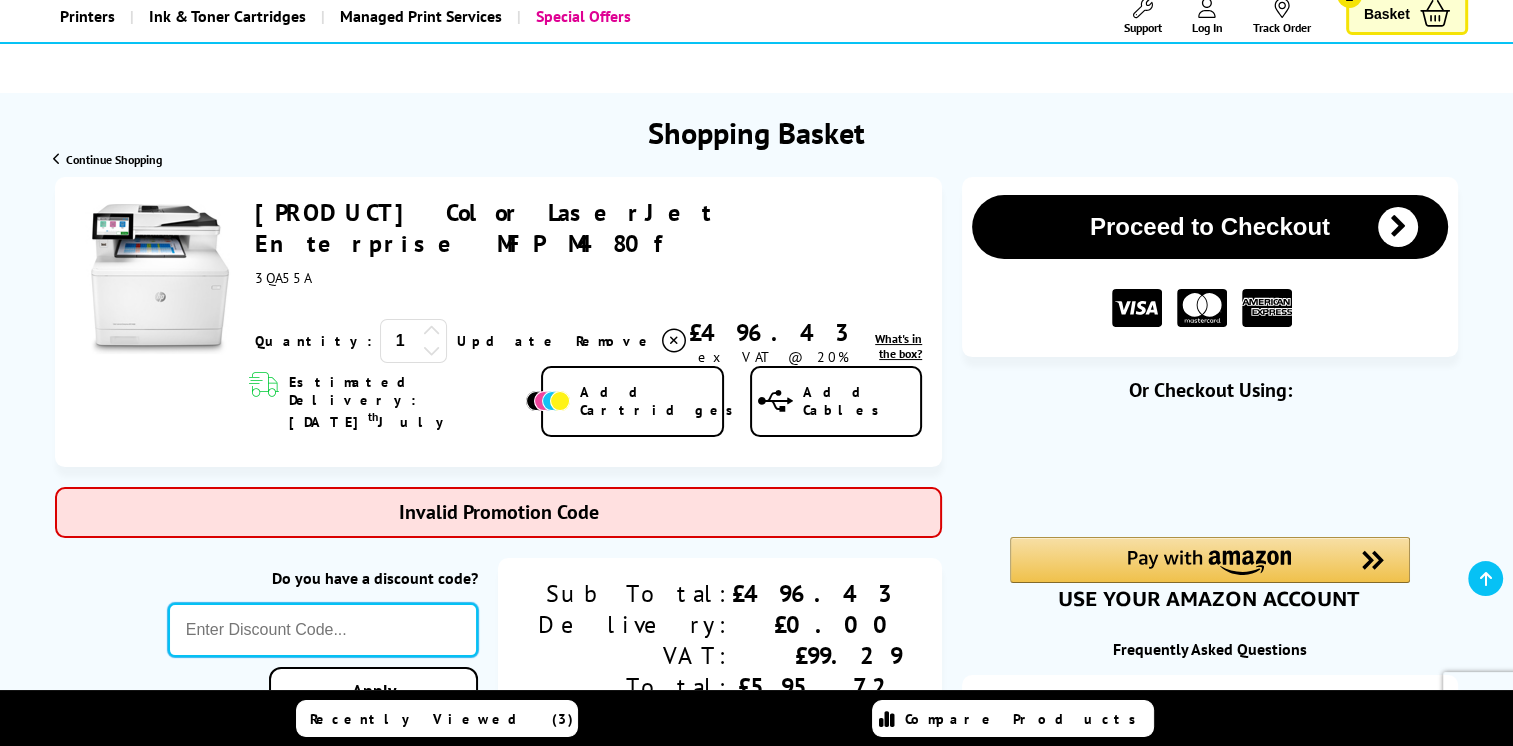 paste on "5OFFPRINTERS" 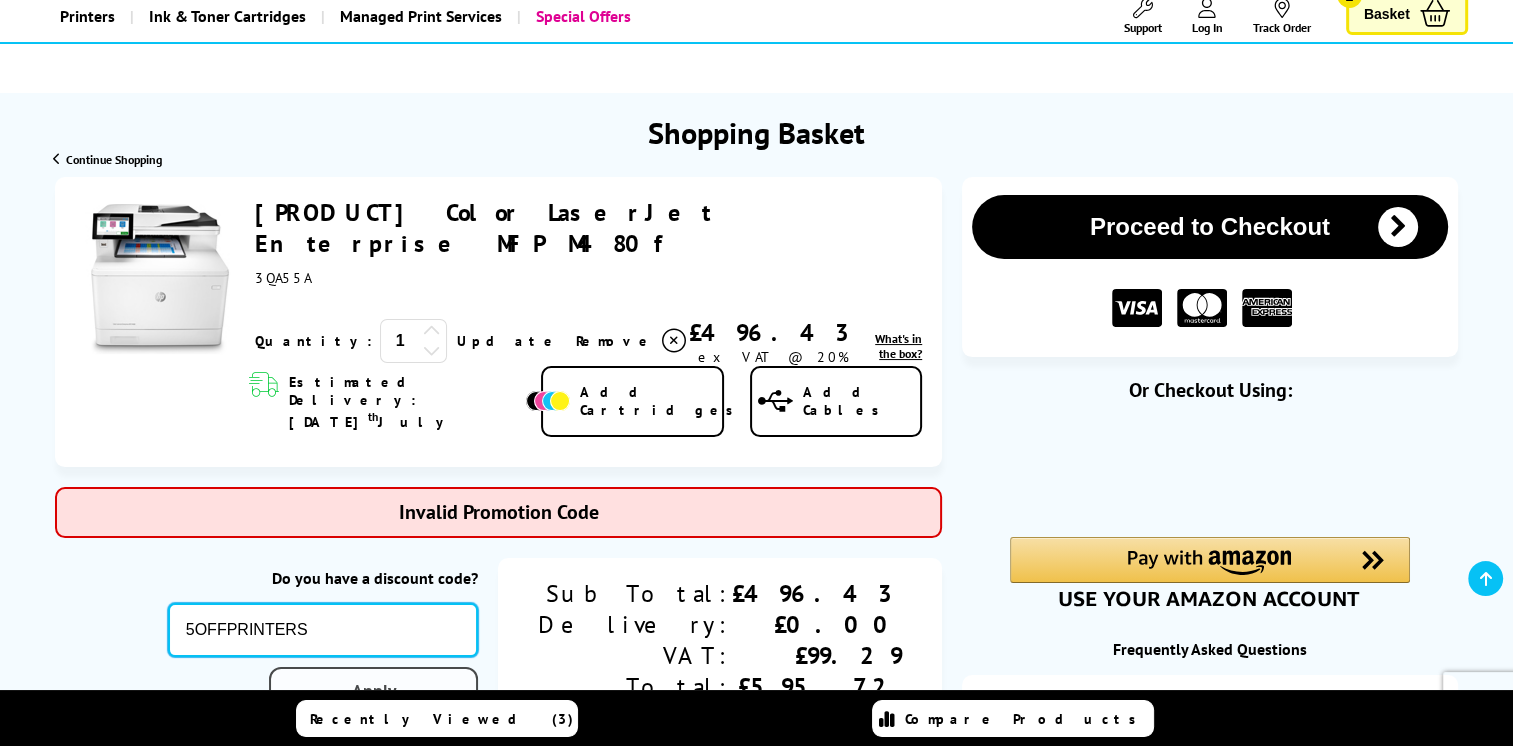 type on "5OFFPRINTERS" 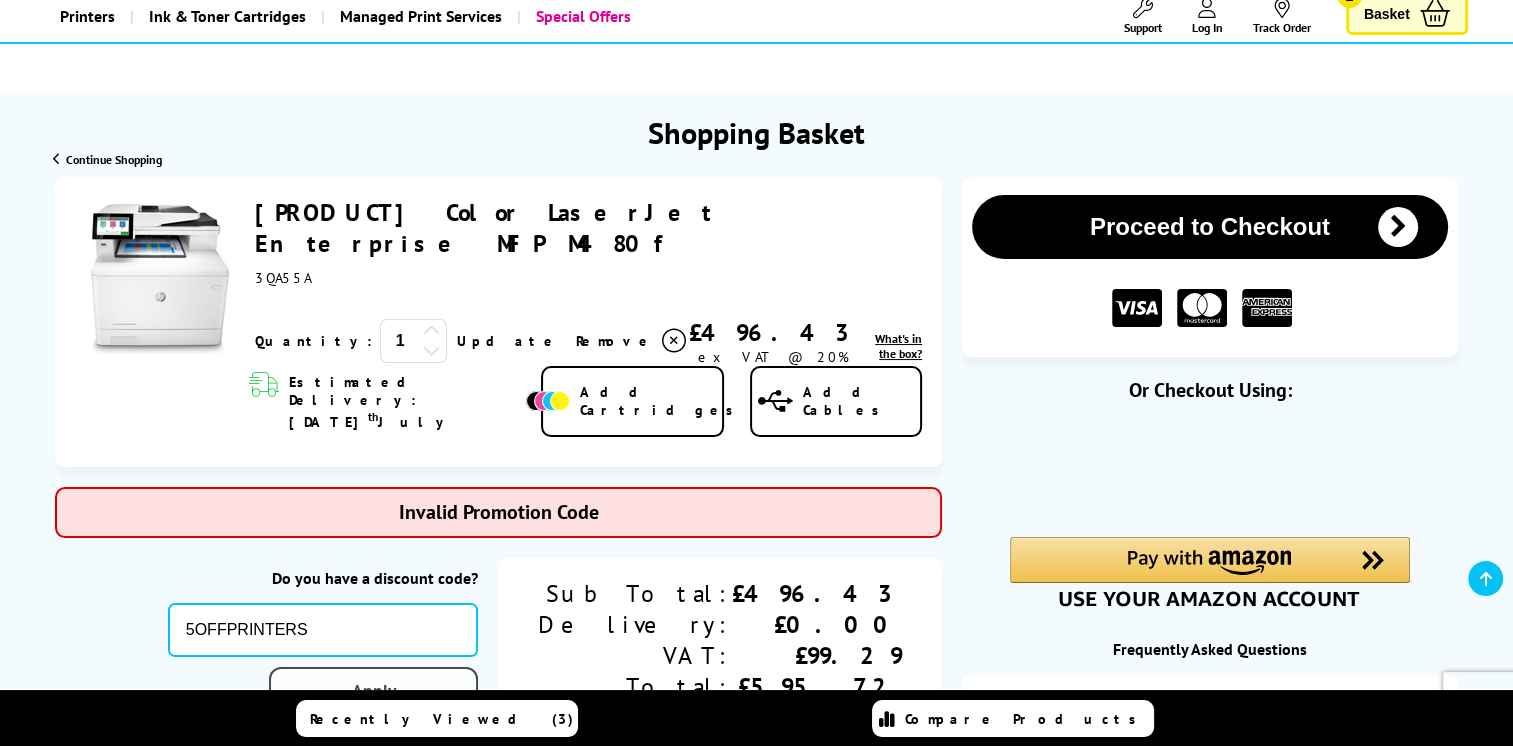 click on "Apply" at bounding box center (373, 690) 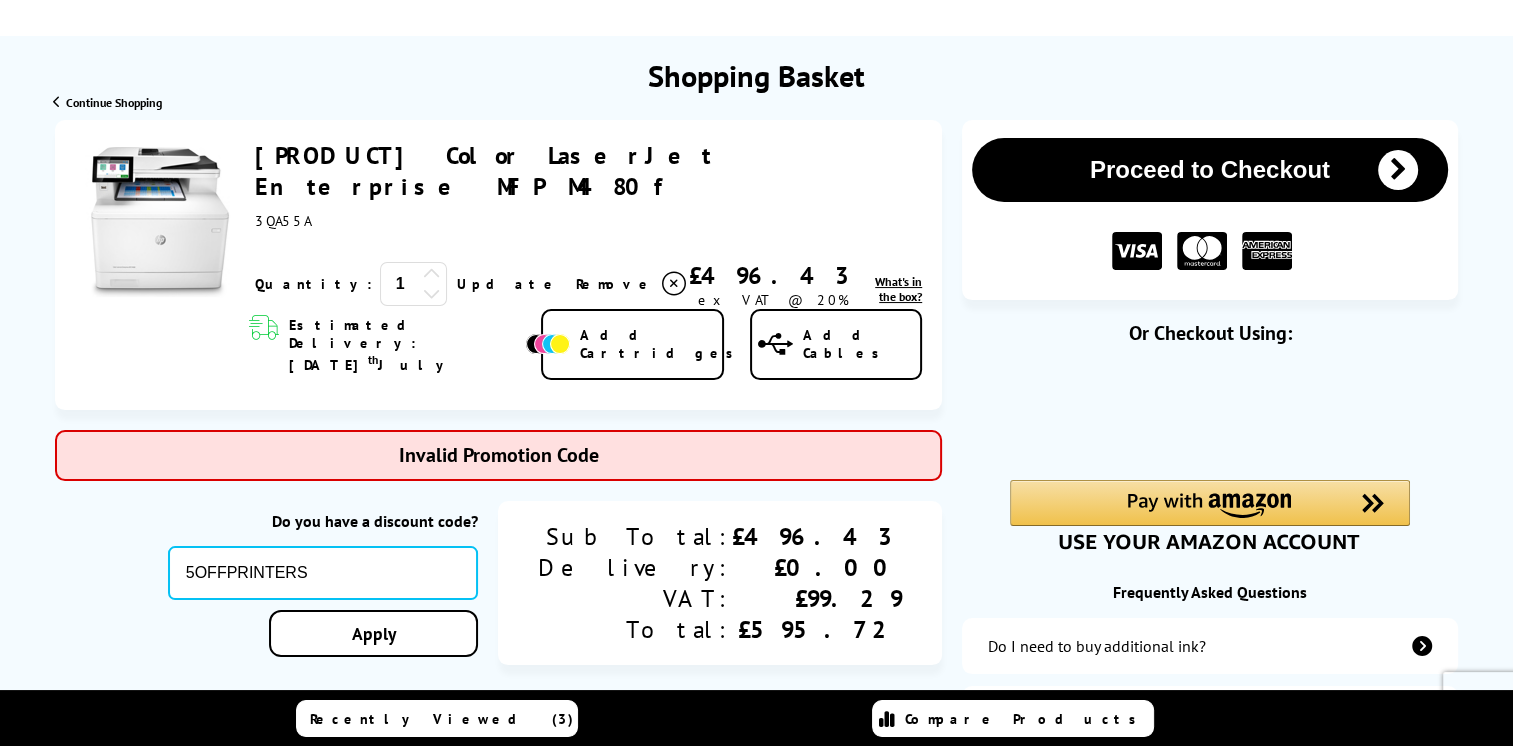 scroll, scrollTop: 0, scrollLeft: 0, axis: both 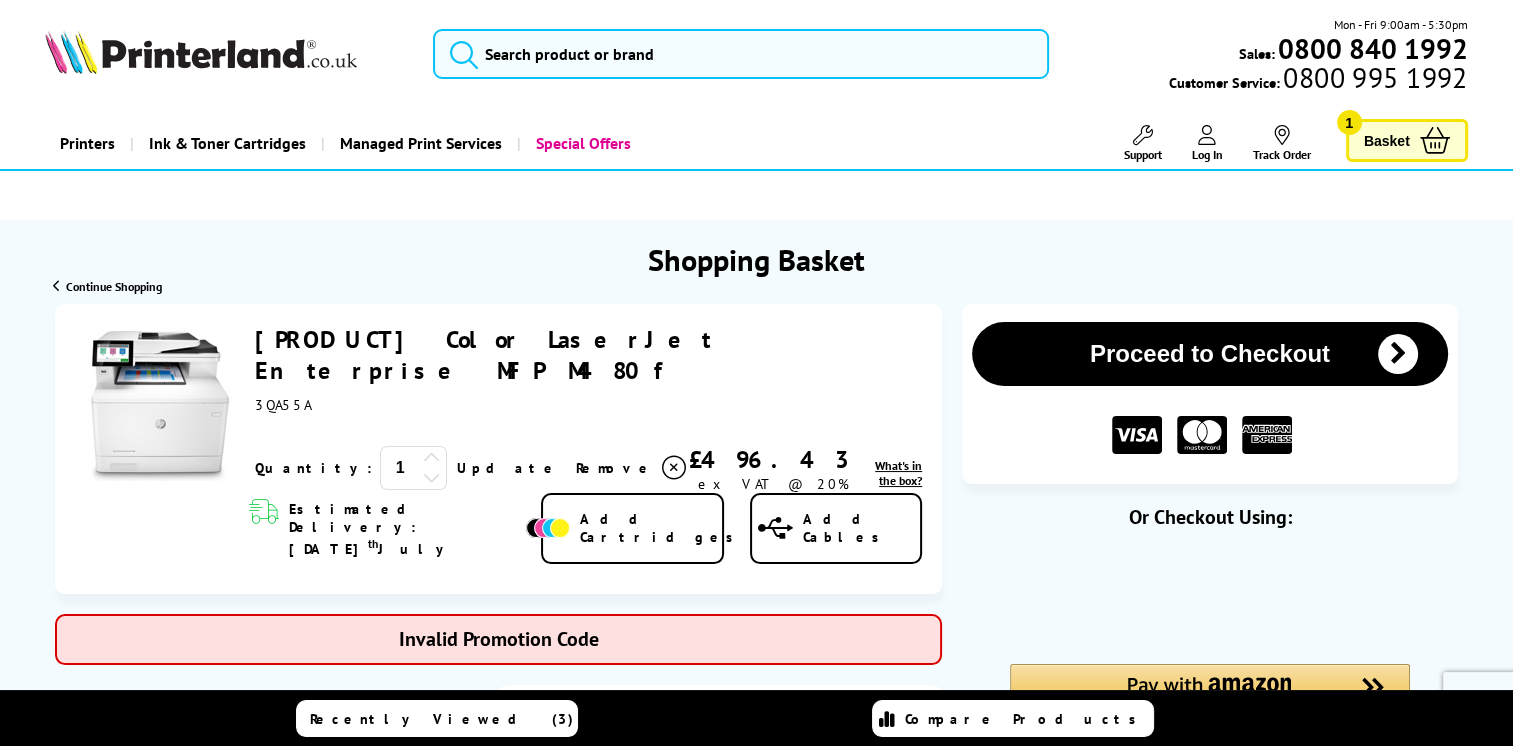 click on "HP Color LaserJet Enterprise MFP M480f" at bounding box center [484, 355] 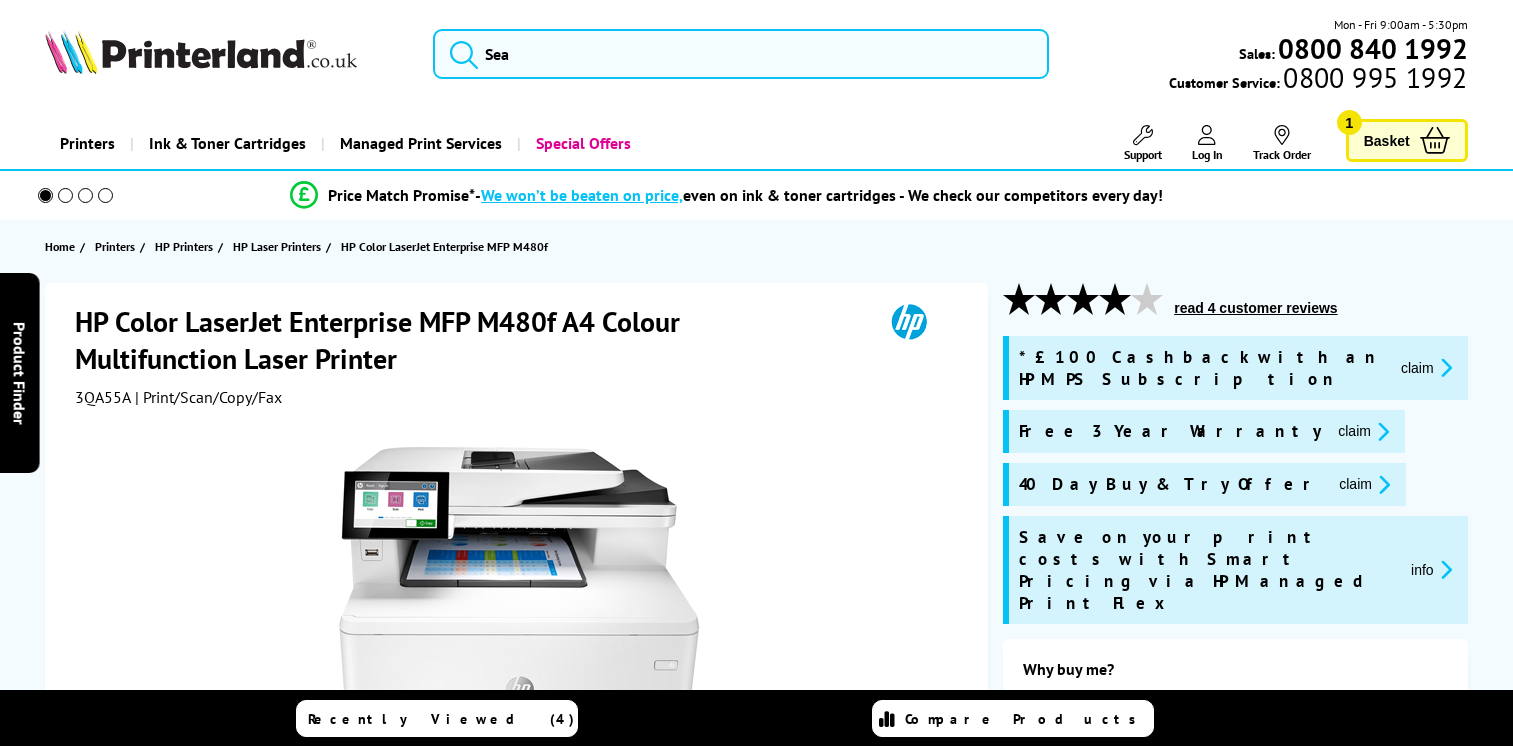 scroll, scrollTop: 0, scrollLeft: 0, axis: both 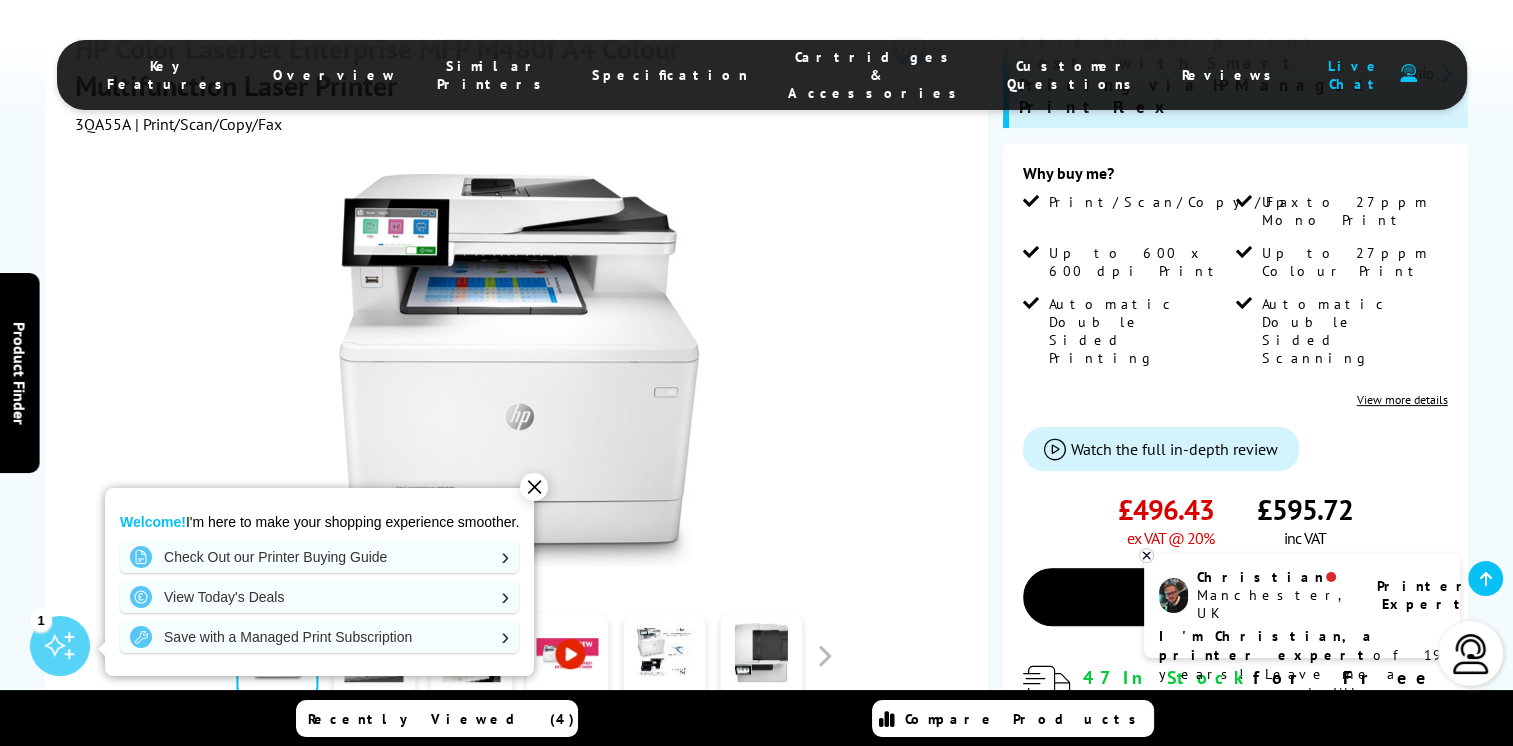click on "✕" at bounding box center [534, 487] 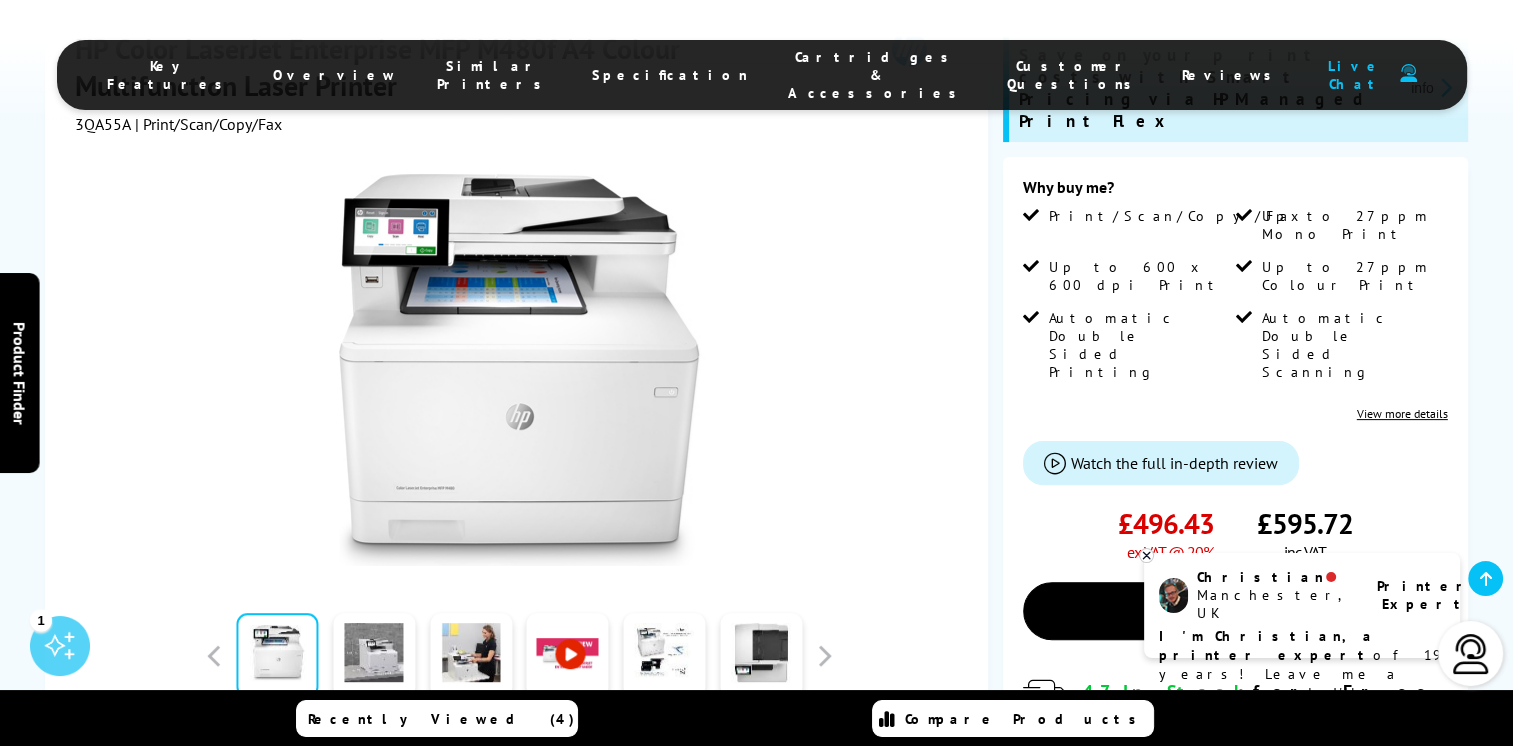 scroll, scrollTop: 516, scrollLeft: 0, axis: vertical 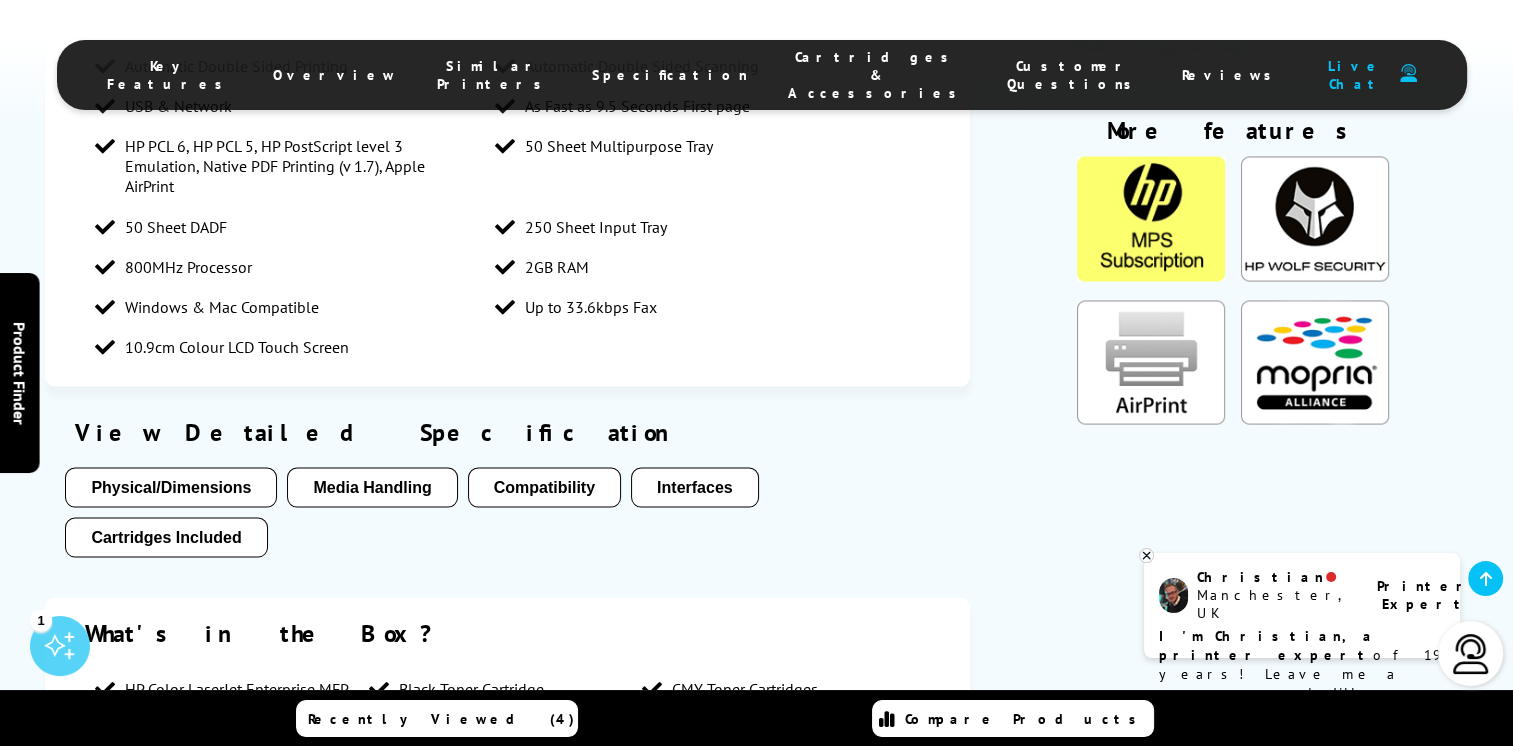 click on "Cartridges Included" at bounding box center [171, 487] 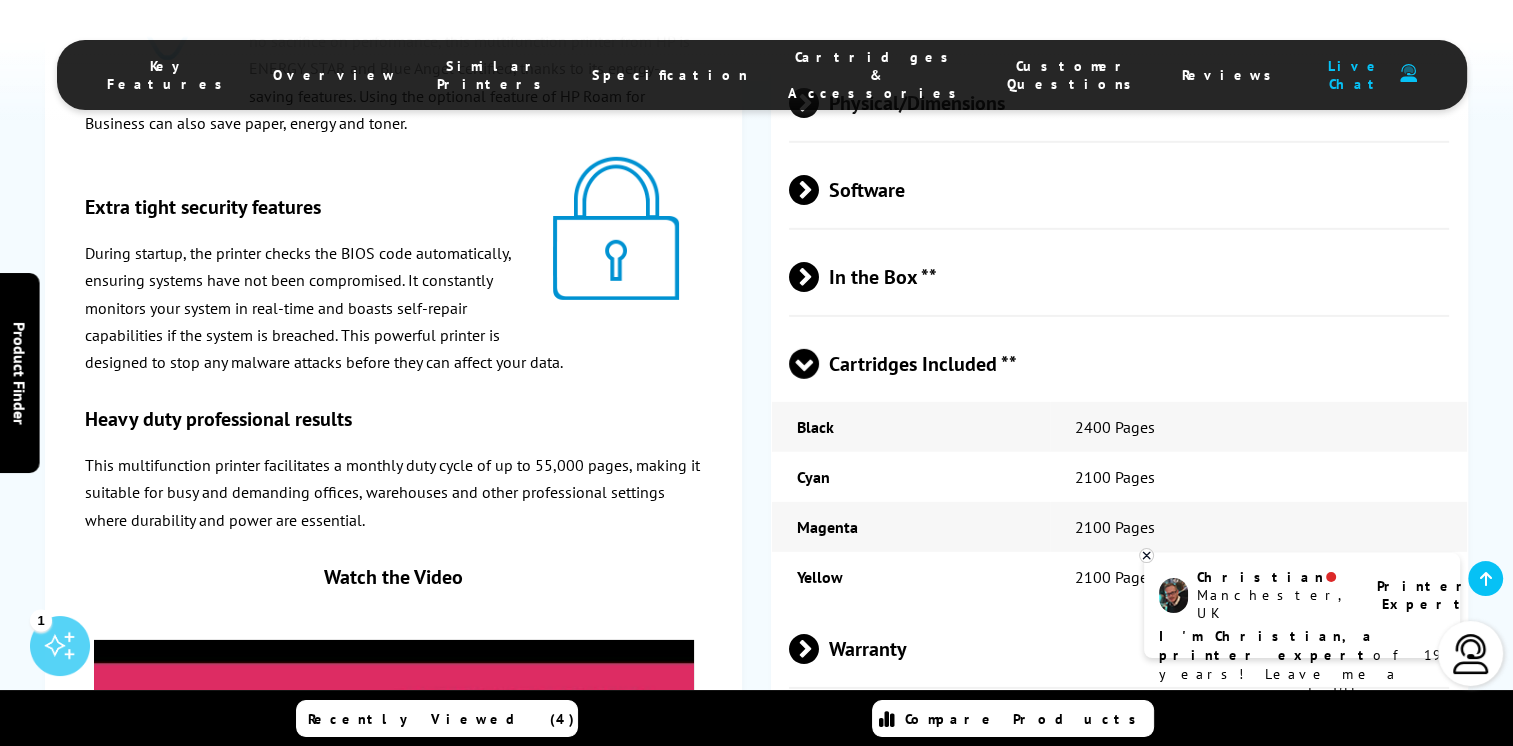 scroll, scrollTop: 6231, scrollLeft: 0, axis: vertical 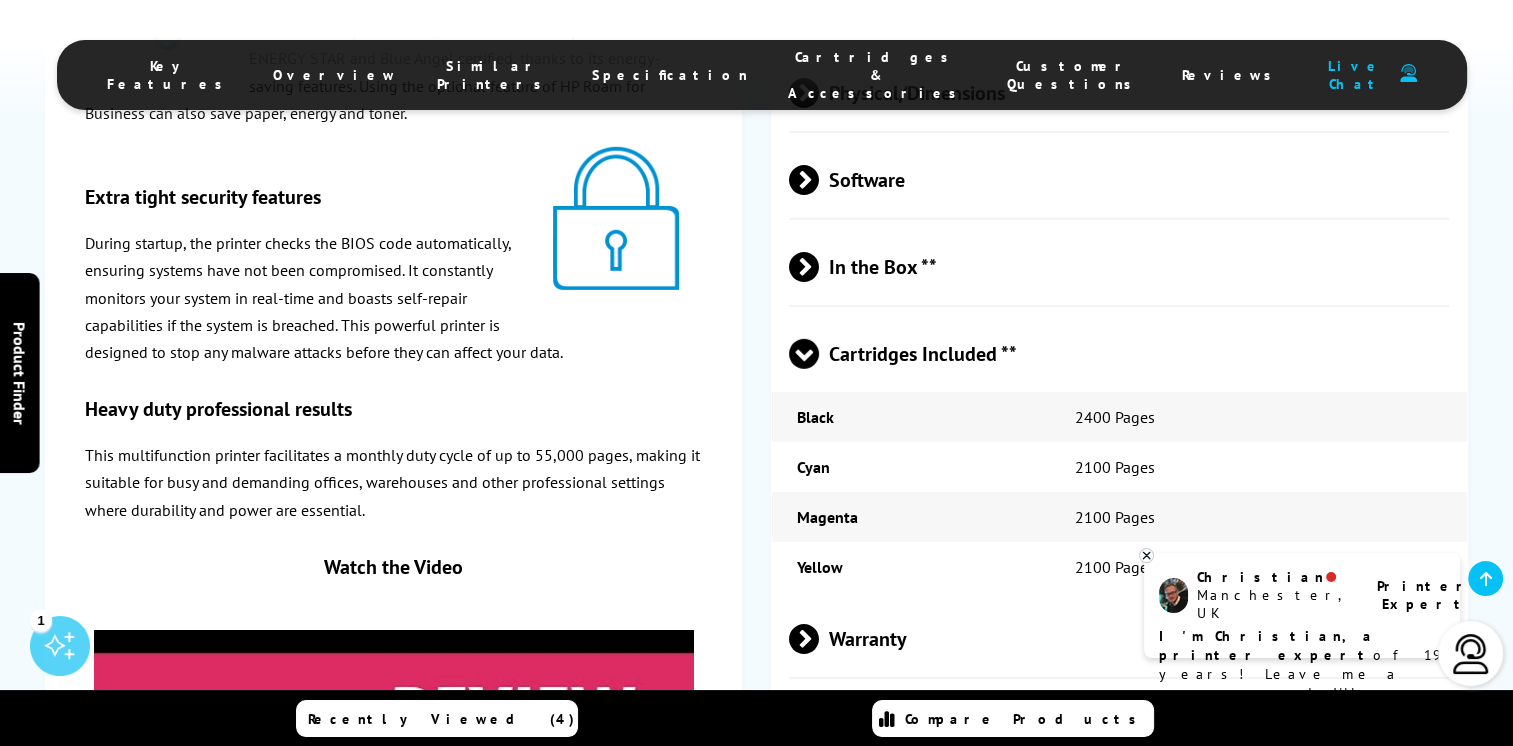 click at bounding box center [819, 726] 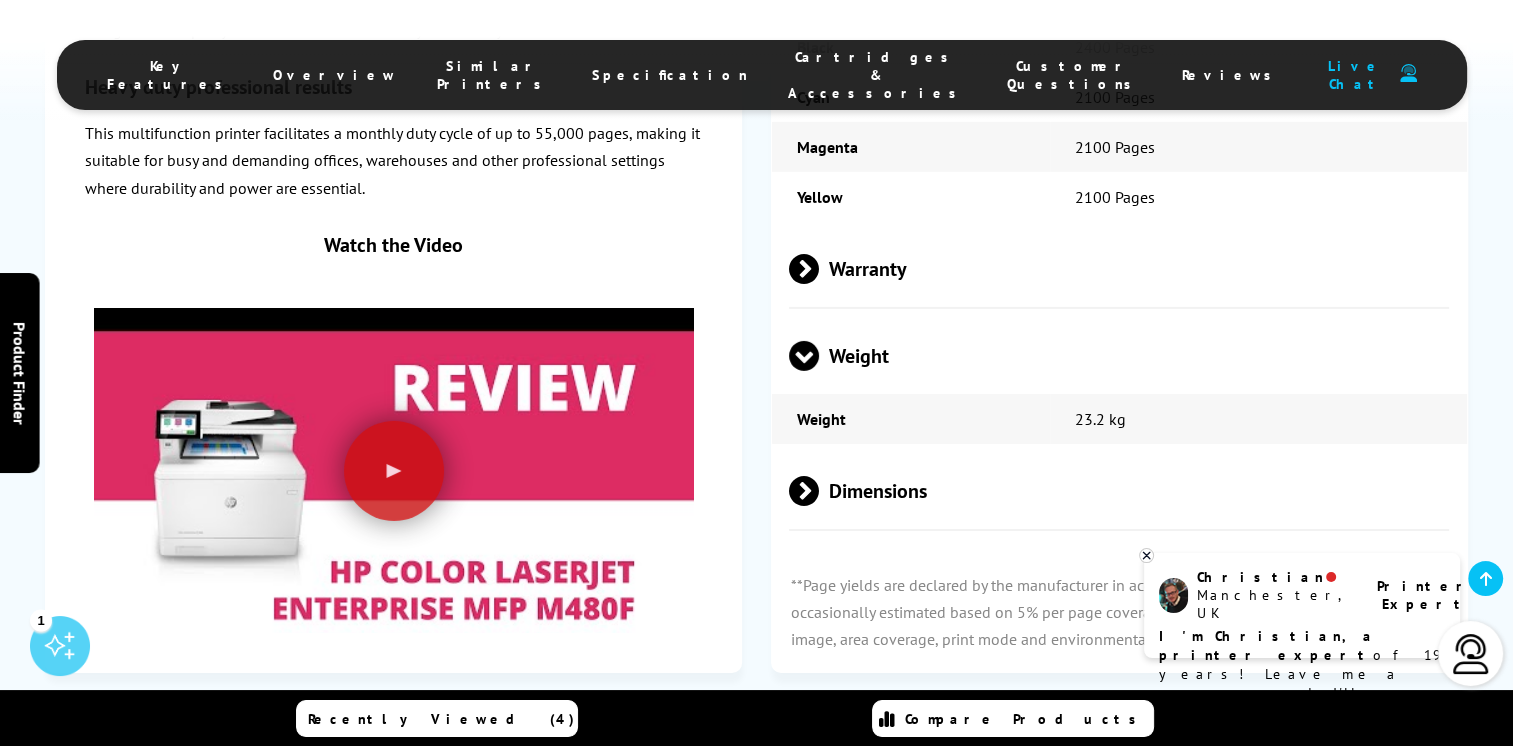 scroll, scrollTop: 6584, scrollLeft: 0, axis: vertical 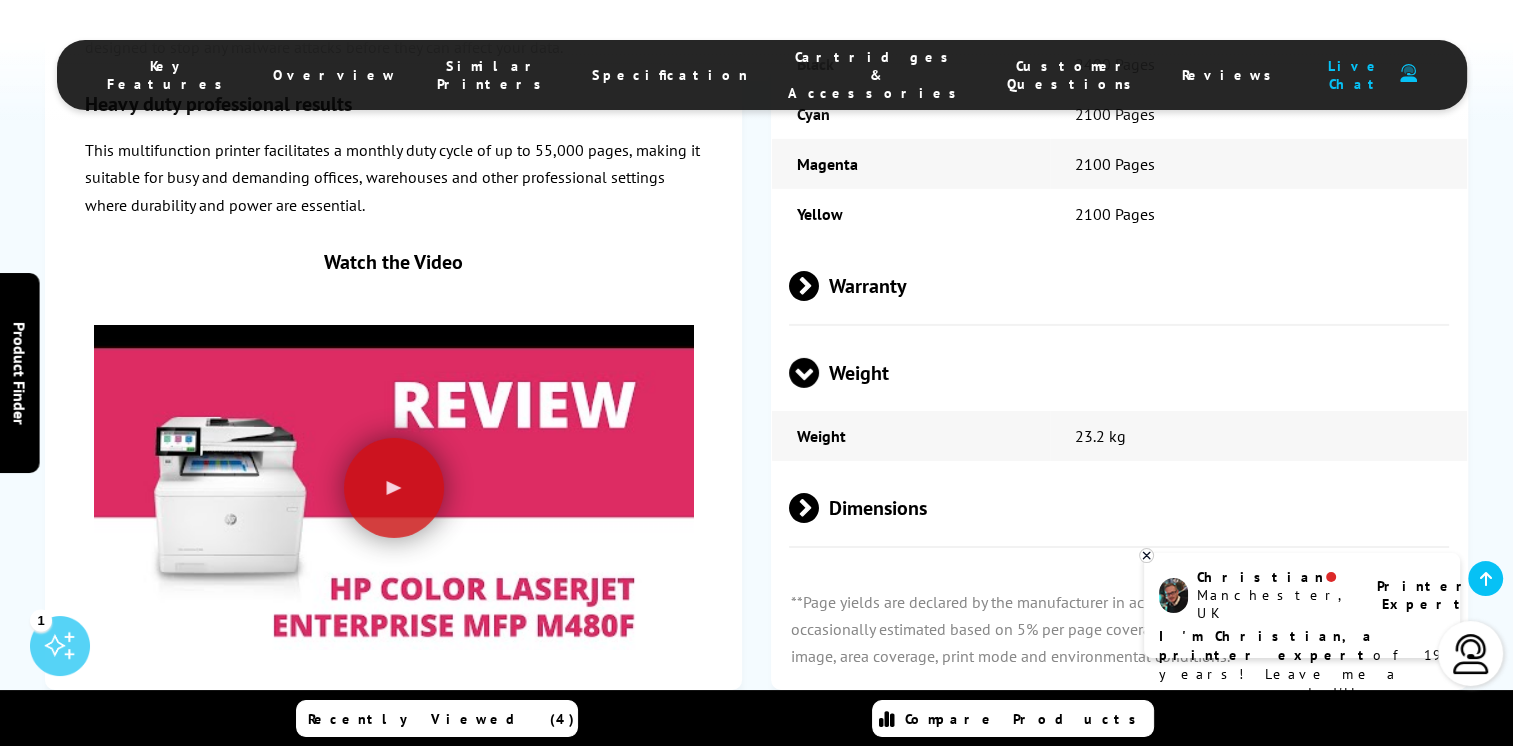 click at bounding box center (819, 508) 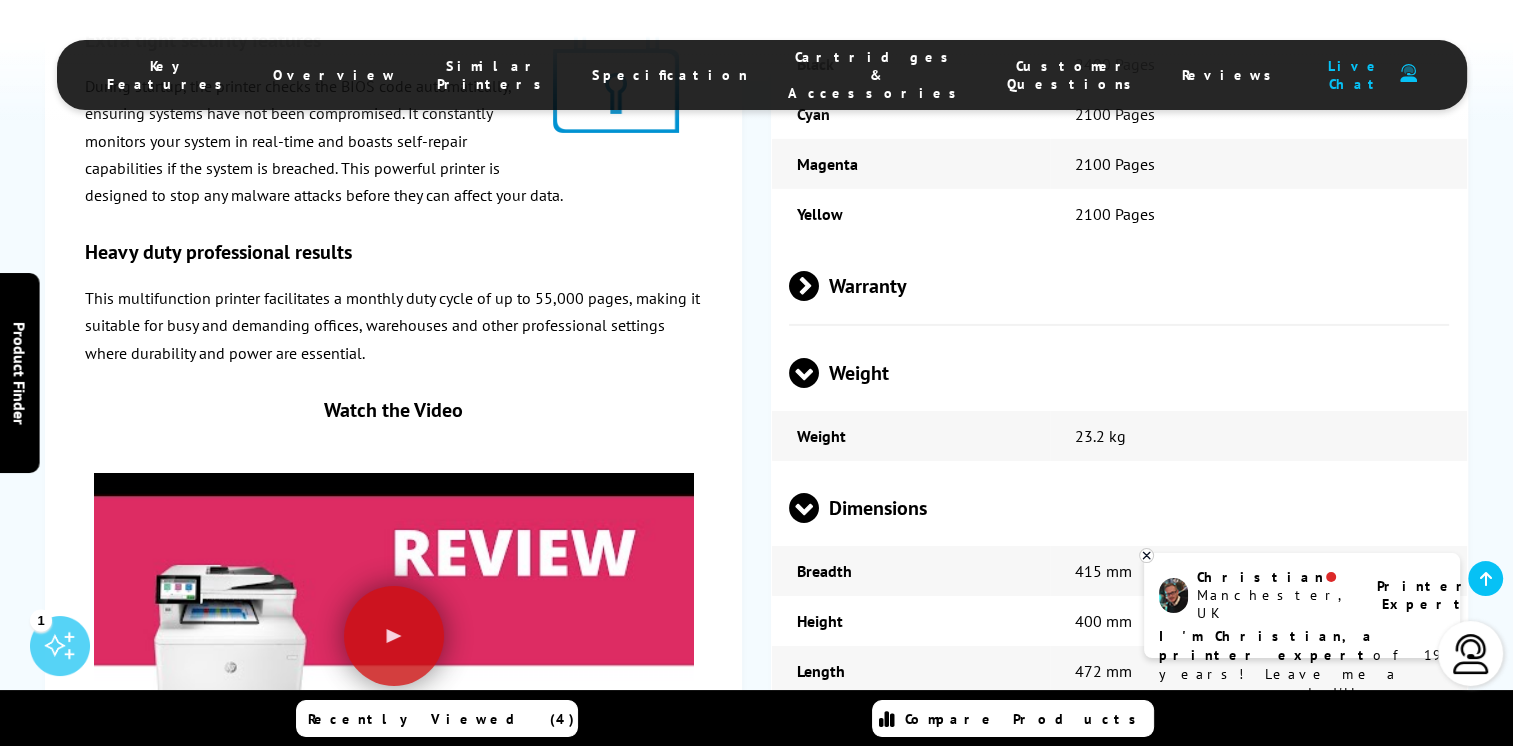scroll, scrollTop: 7236, scrollLeft: 0, axis: vertical 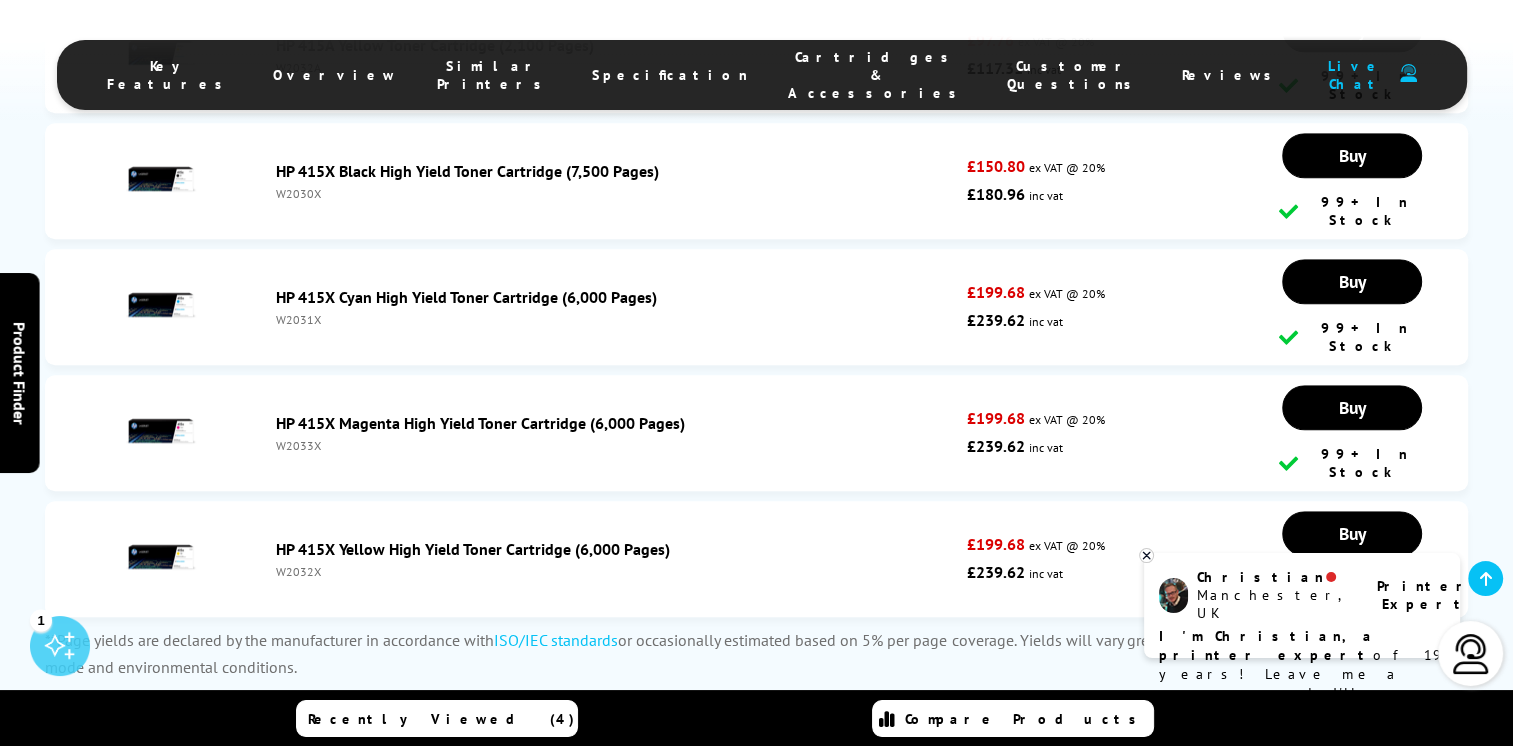 click on "HP Jetdirect 3100w (BLE/NFC/Wireless Accessory)" at bounding box center (448, 925) 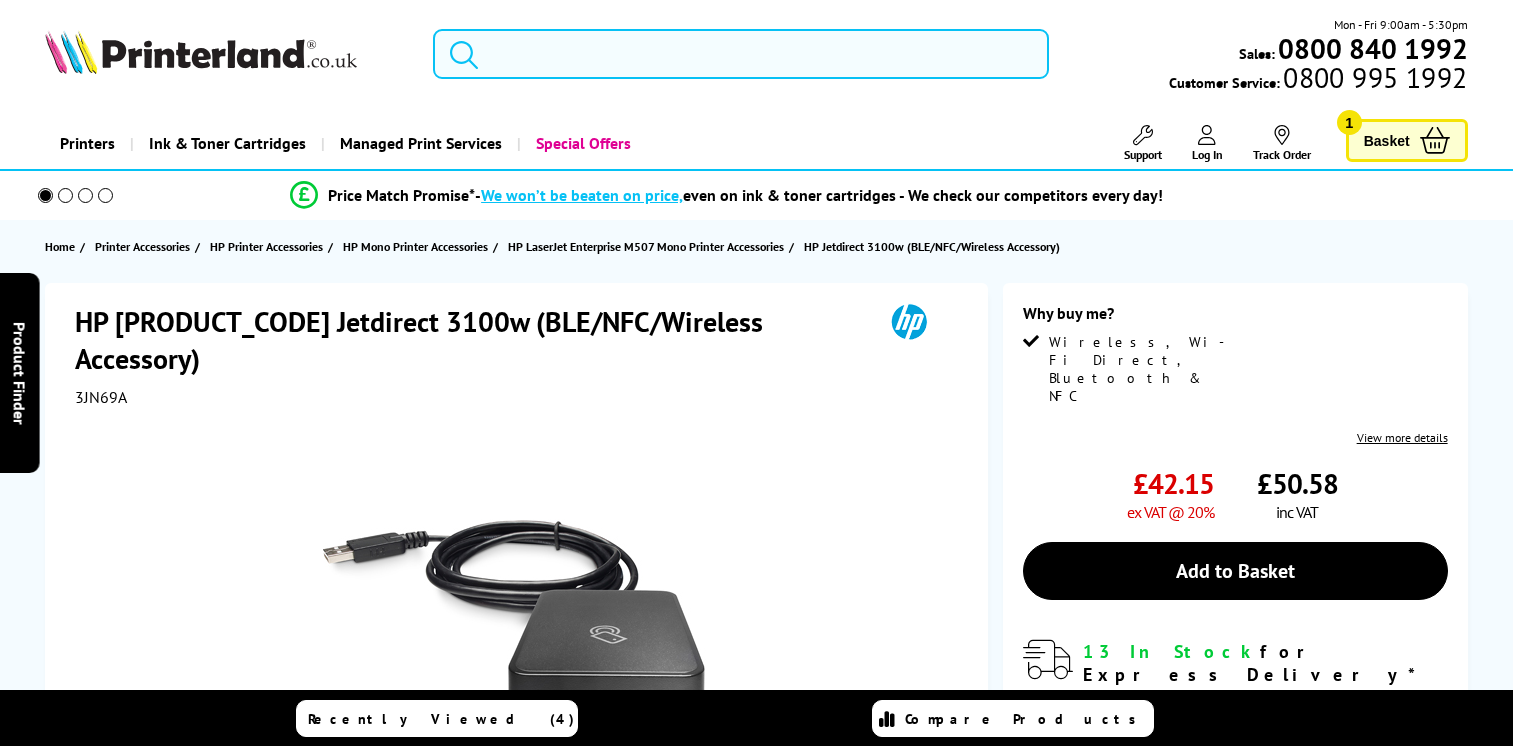 scroll, scrollTop: 0, scrollLeft: 0, axis: both 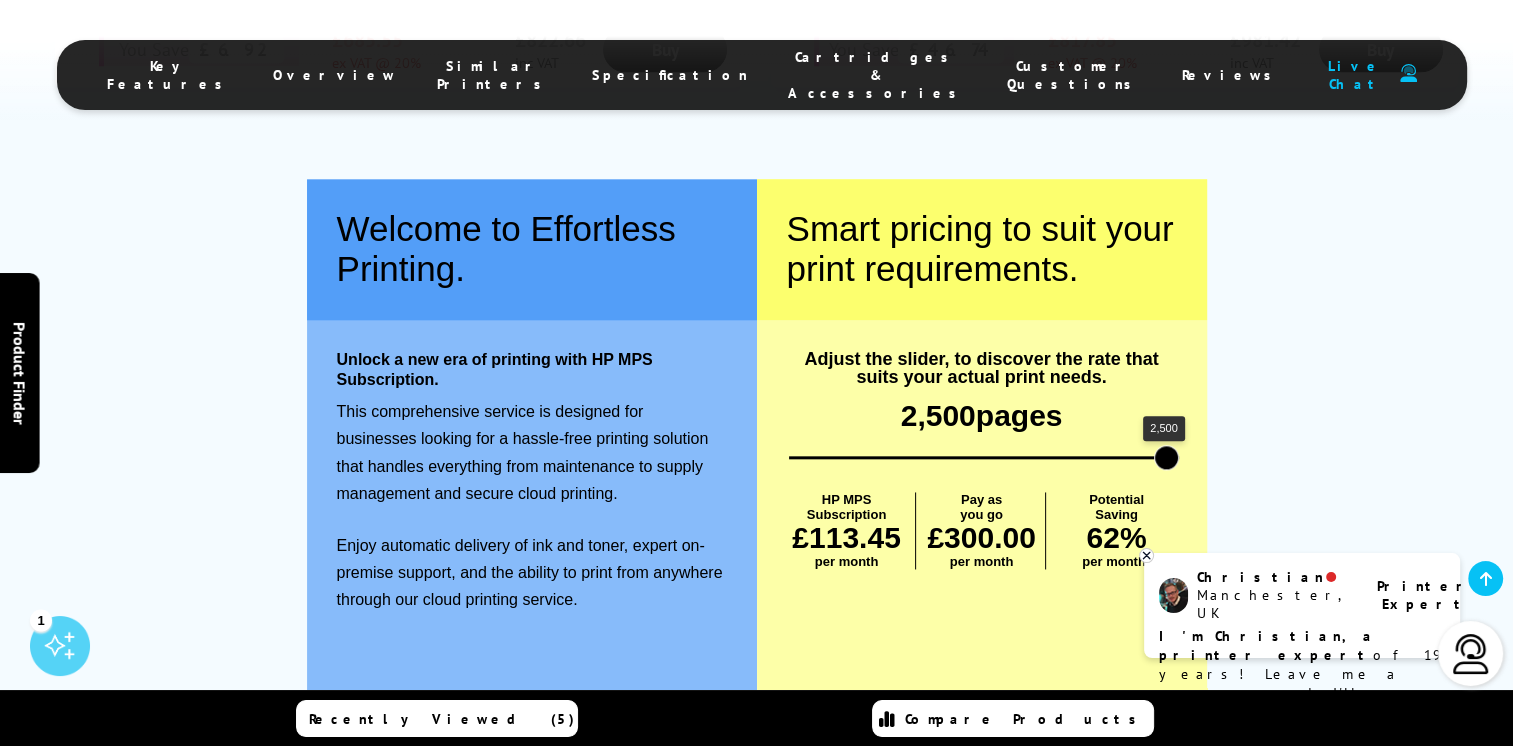 drag, startPoint x: 944, startPoint y: 301, endPoint x: 1212, endPoint y: 462, distance: 312.64197 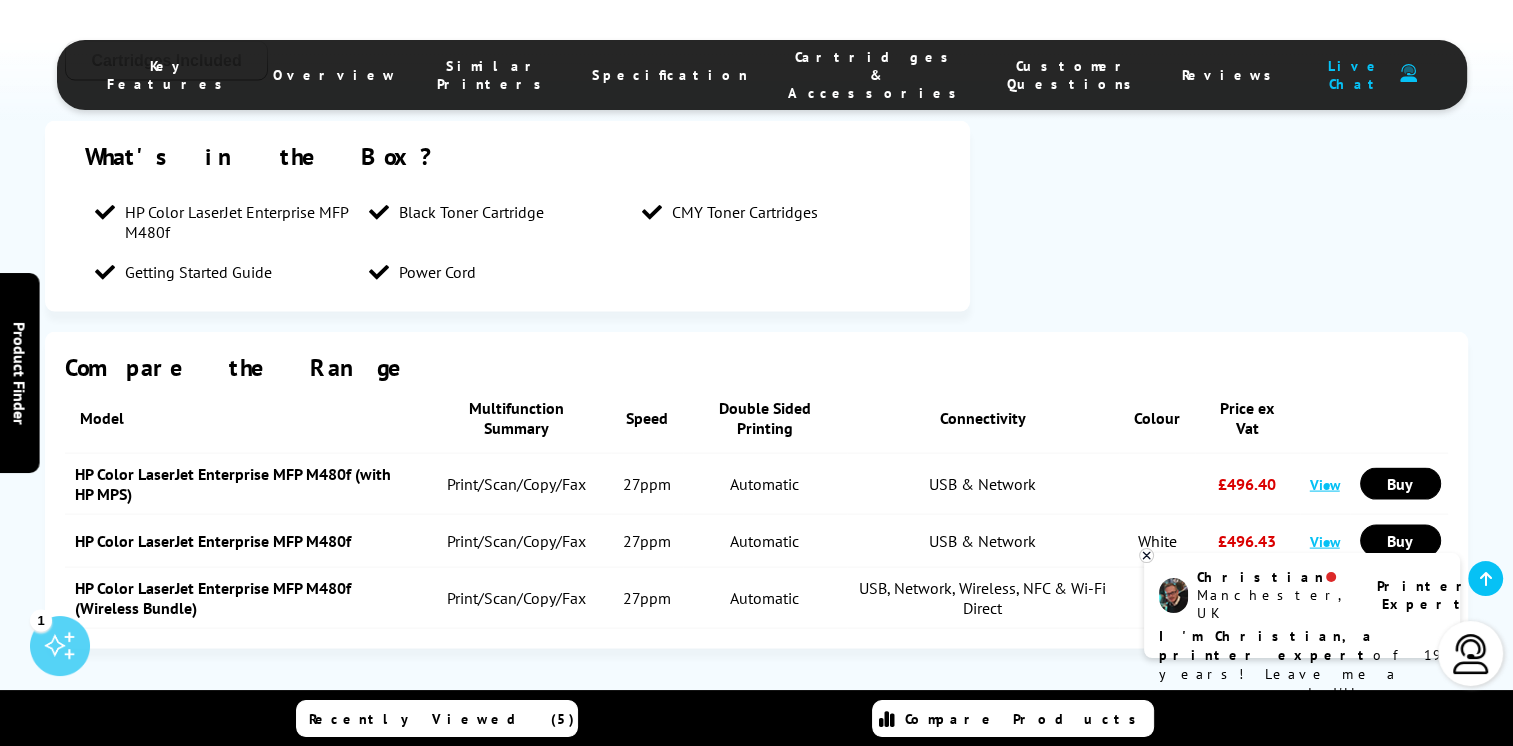 scroll, scrollTop: 4052, scrollLeft: 0, axis: vertical 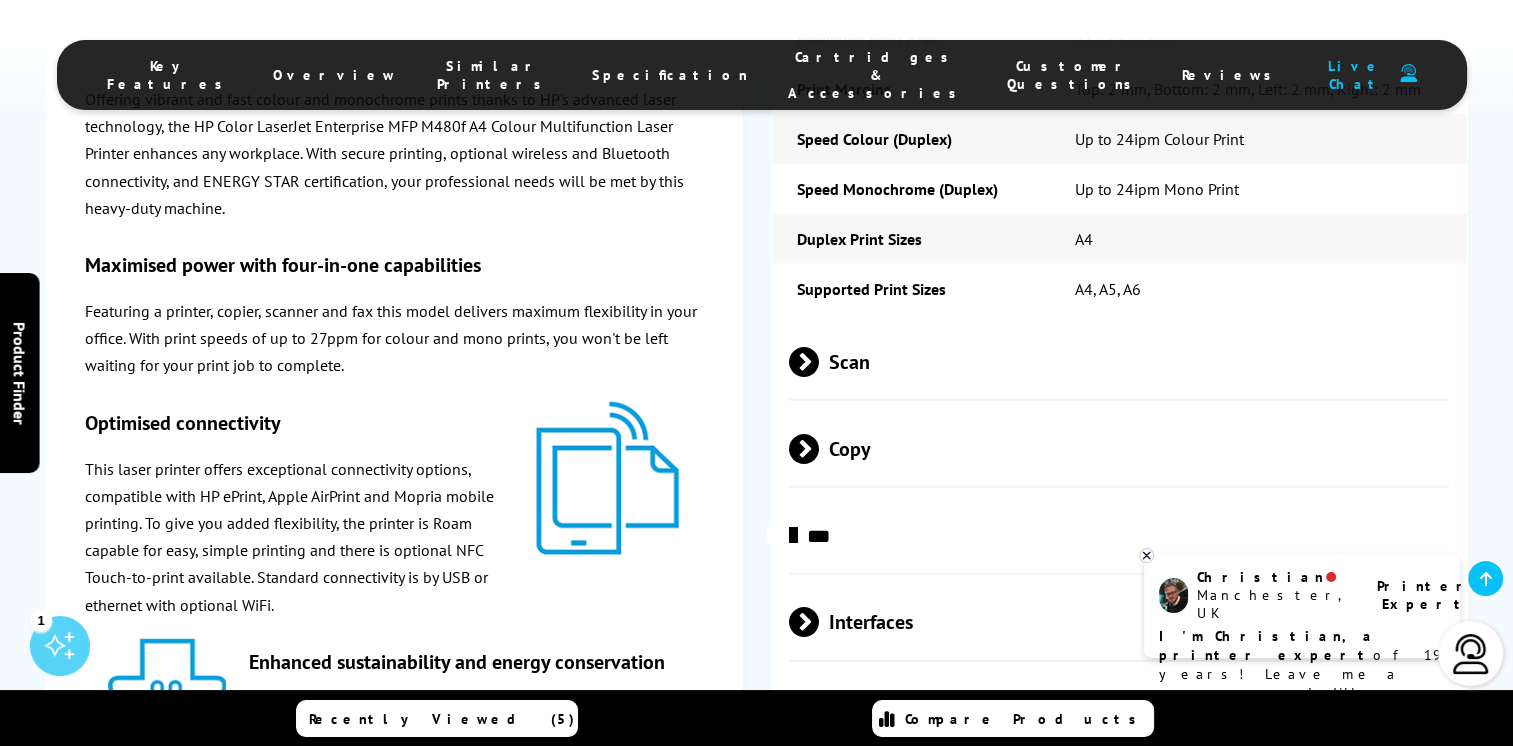 click on "***" at bounding box center [1119, 535] 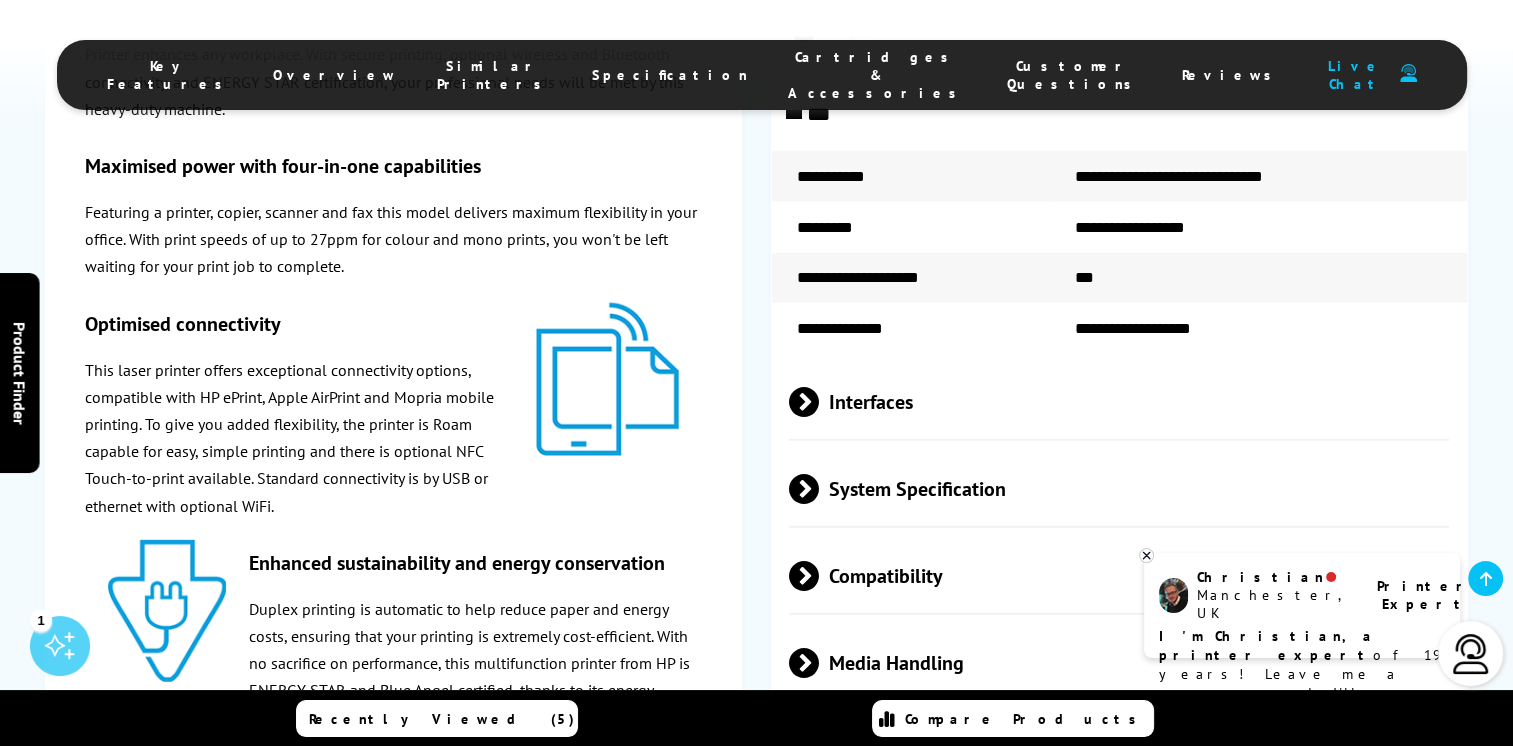 scroll, scrollTop: 5636, scrollLeft: 0, axis: vertical 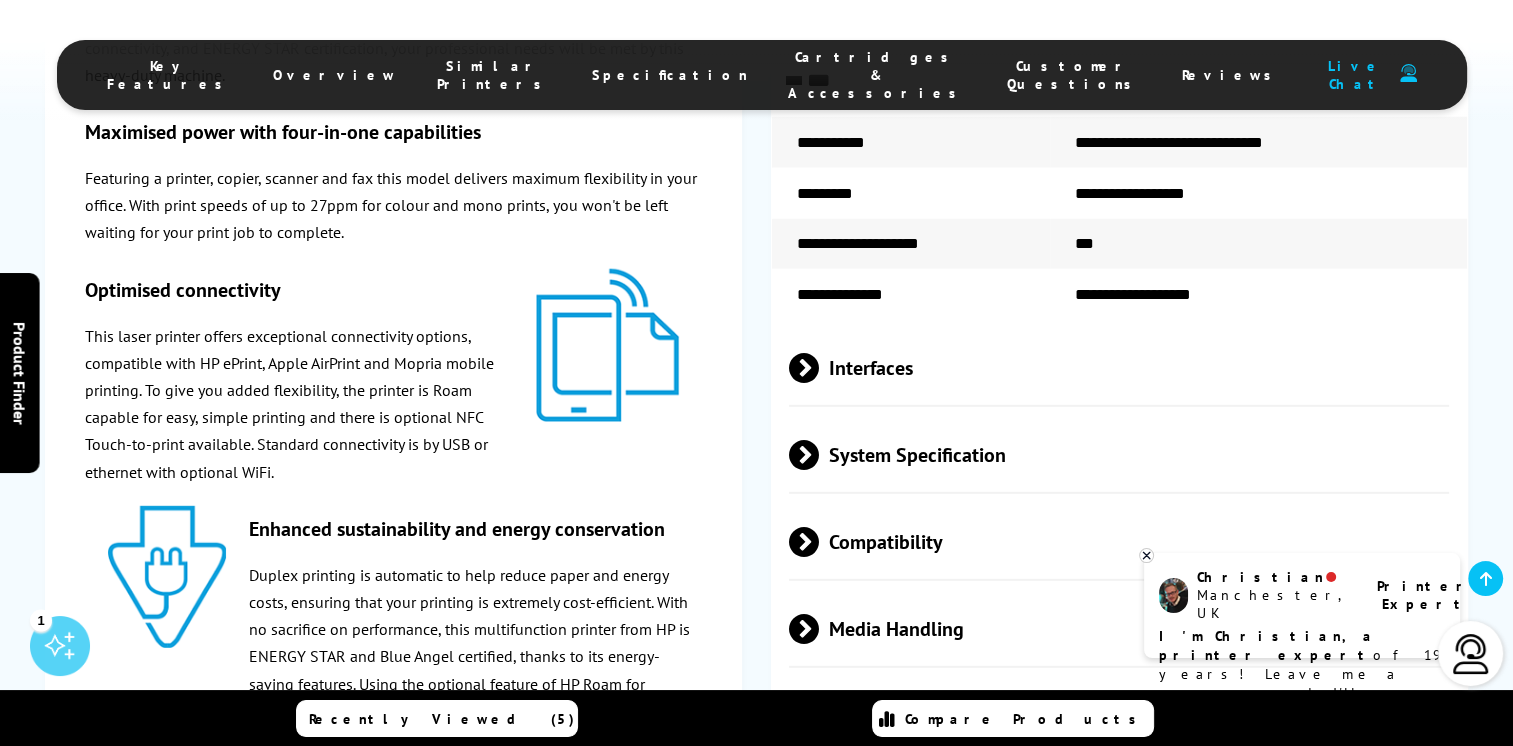 click at bounding box center (819, 368) 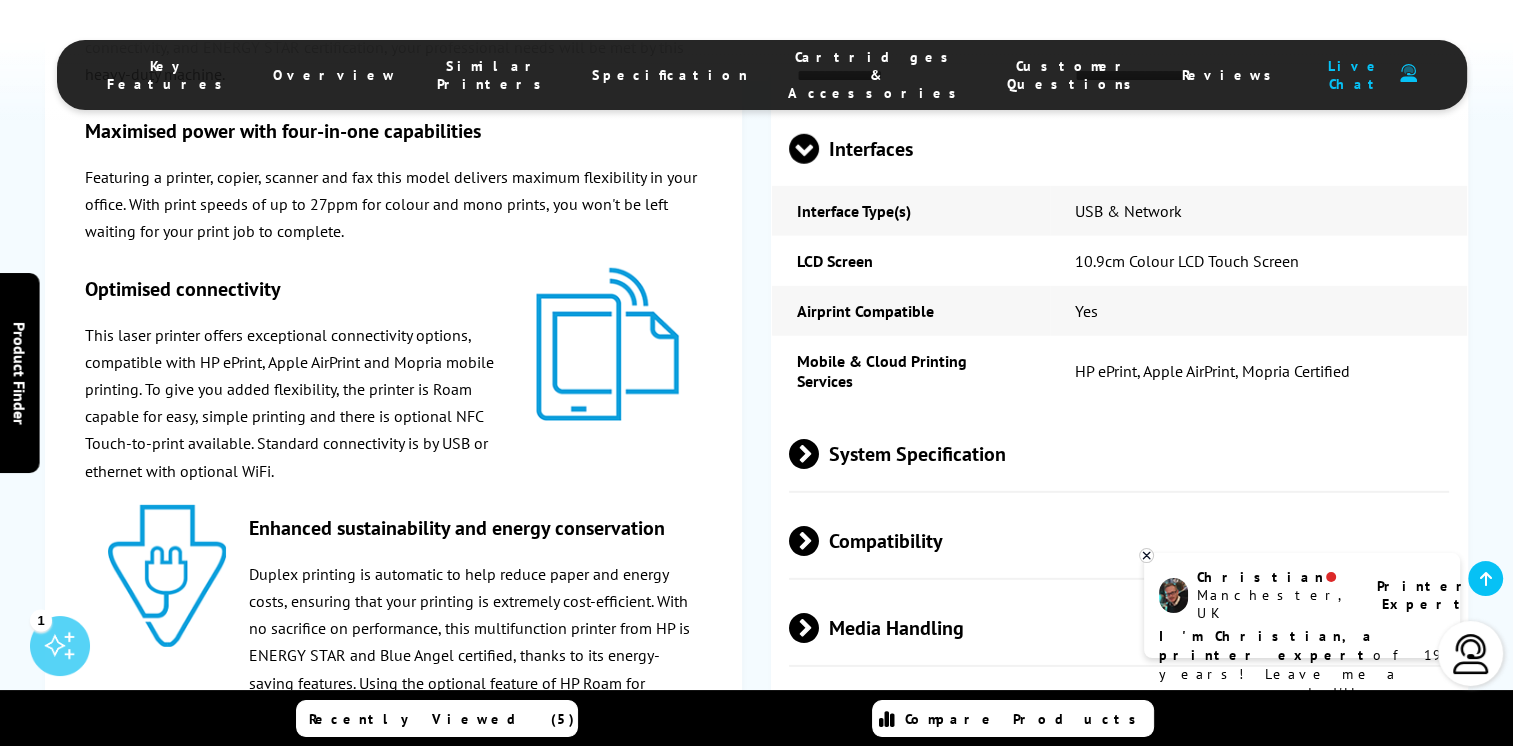 scroll, scrollTop: 5872, scrollLeft: 0, axis: vertical 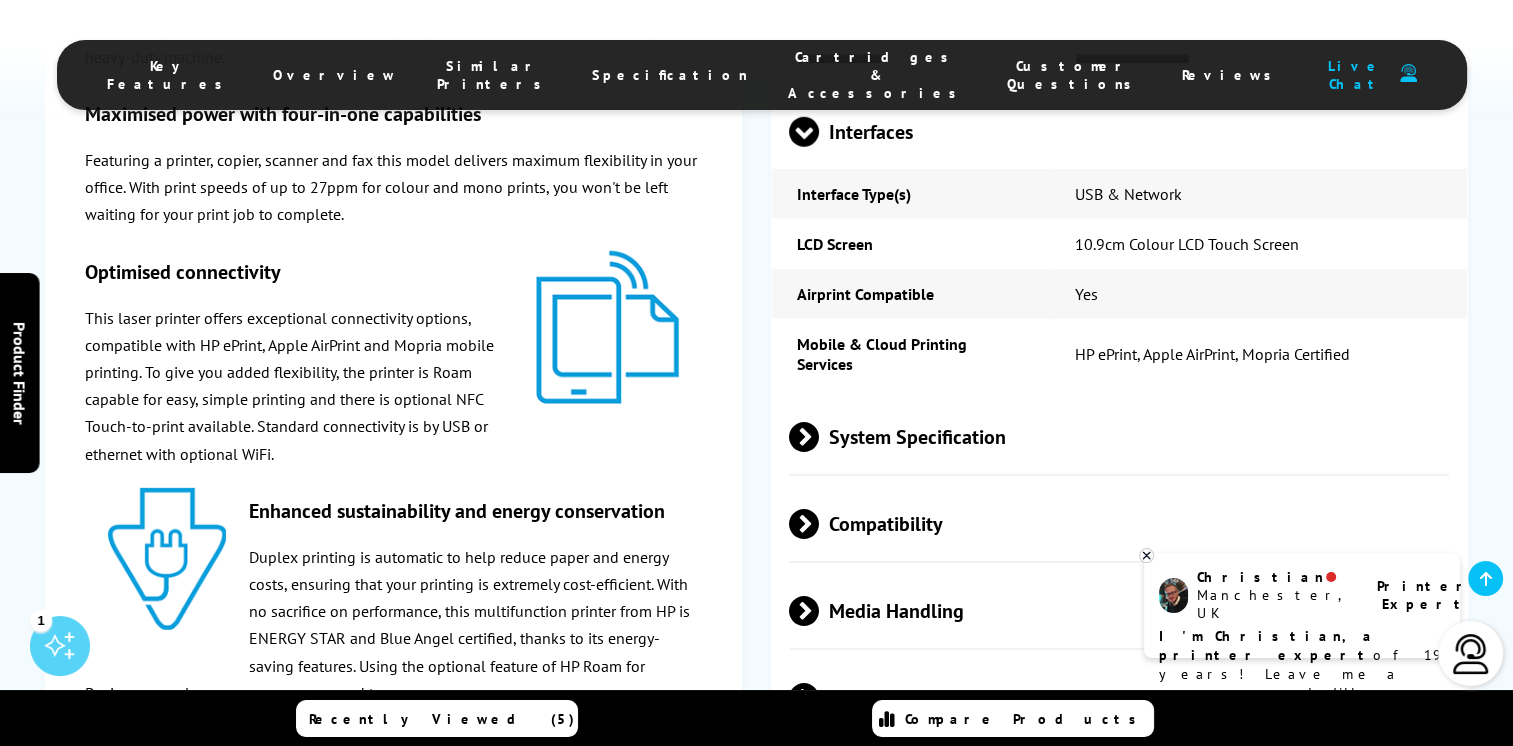 click at bounding box center [819, 611] 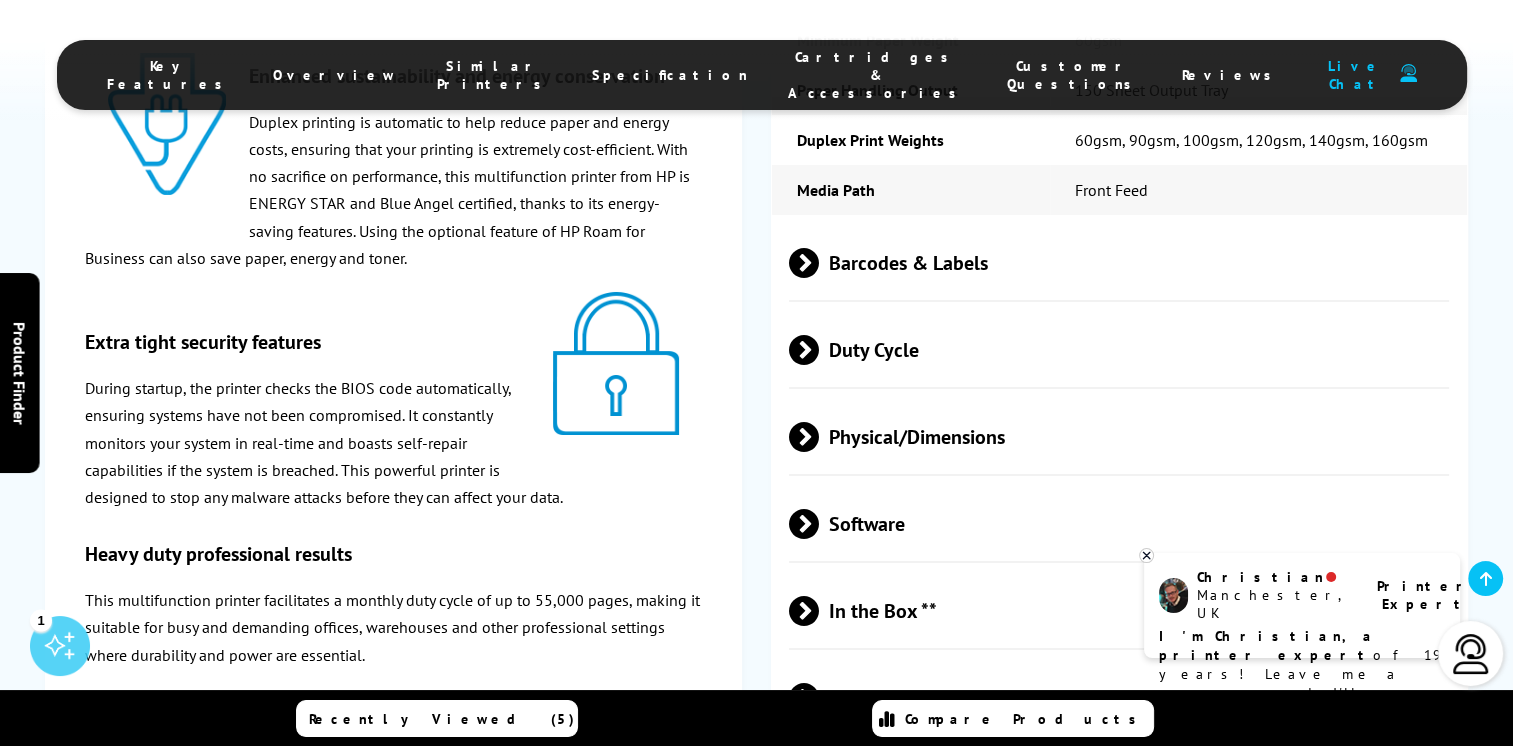 scroll, scrollTop: 7132, scrollLeft: 0, axis: vertical 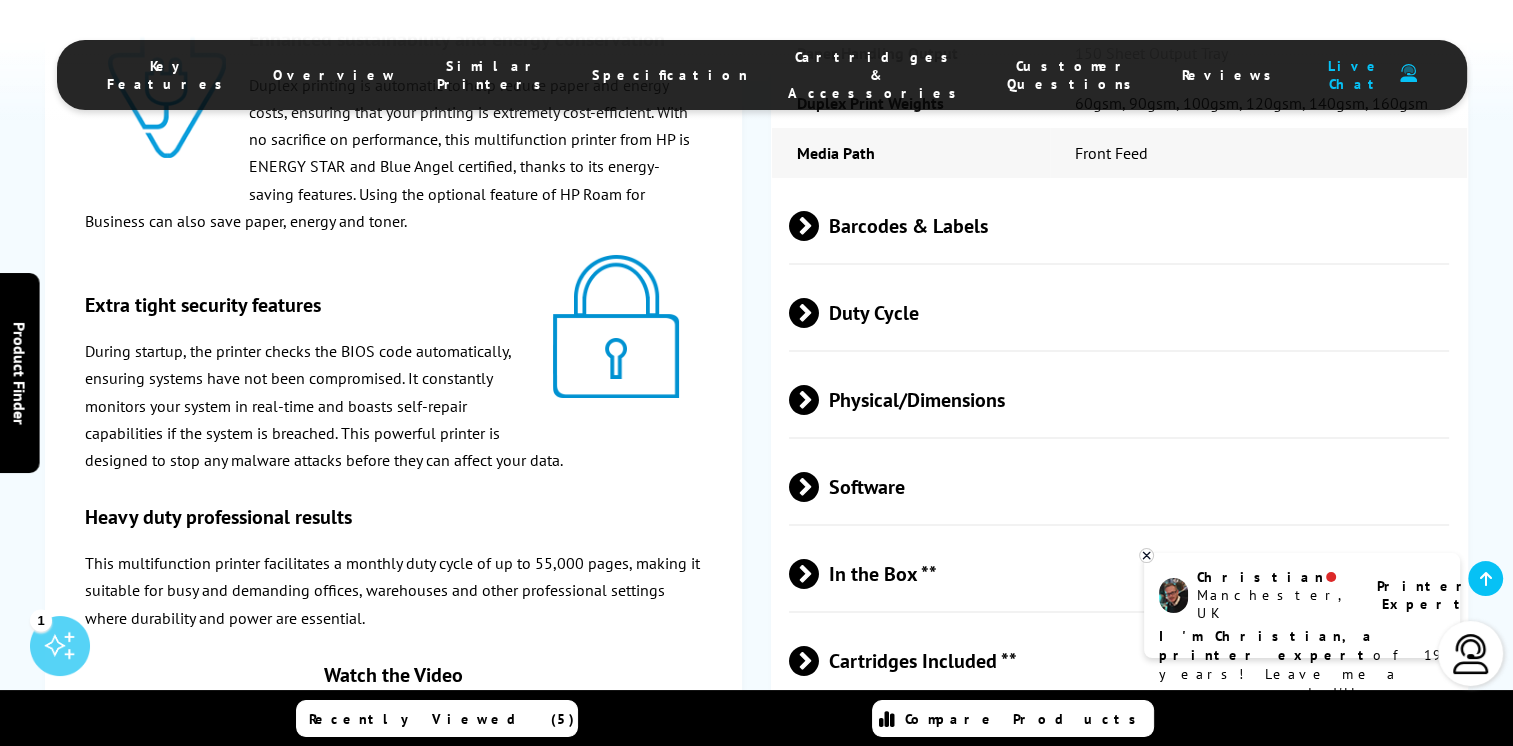 click at bounding box center (819, 661) 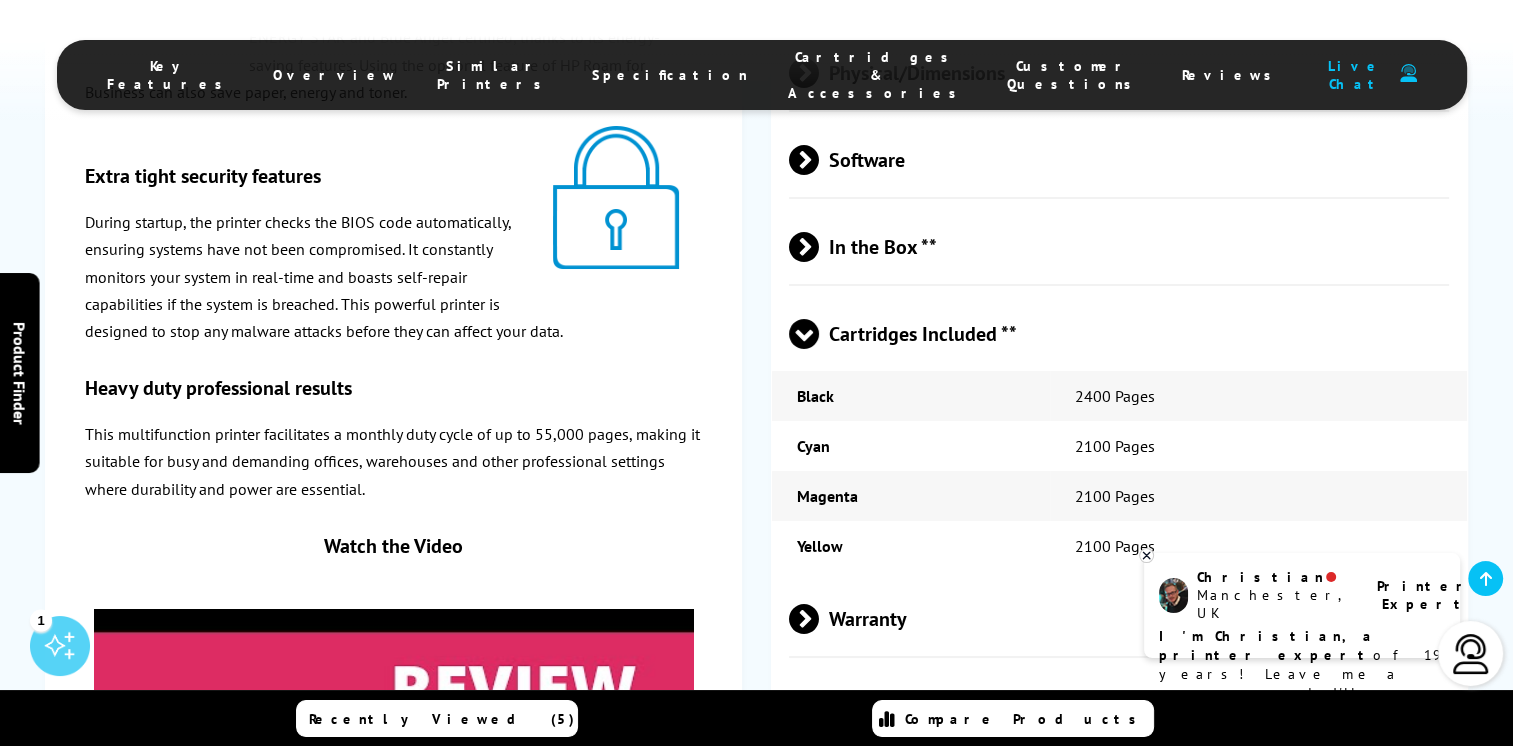 scroll, scrollTop: 7440, scrollLeft: 0, axis: vertical 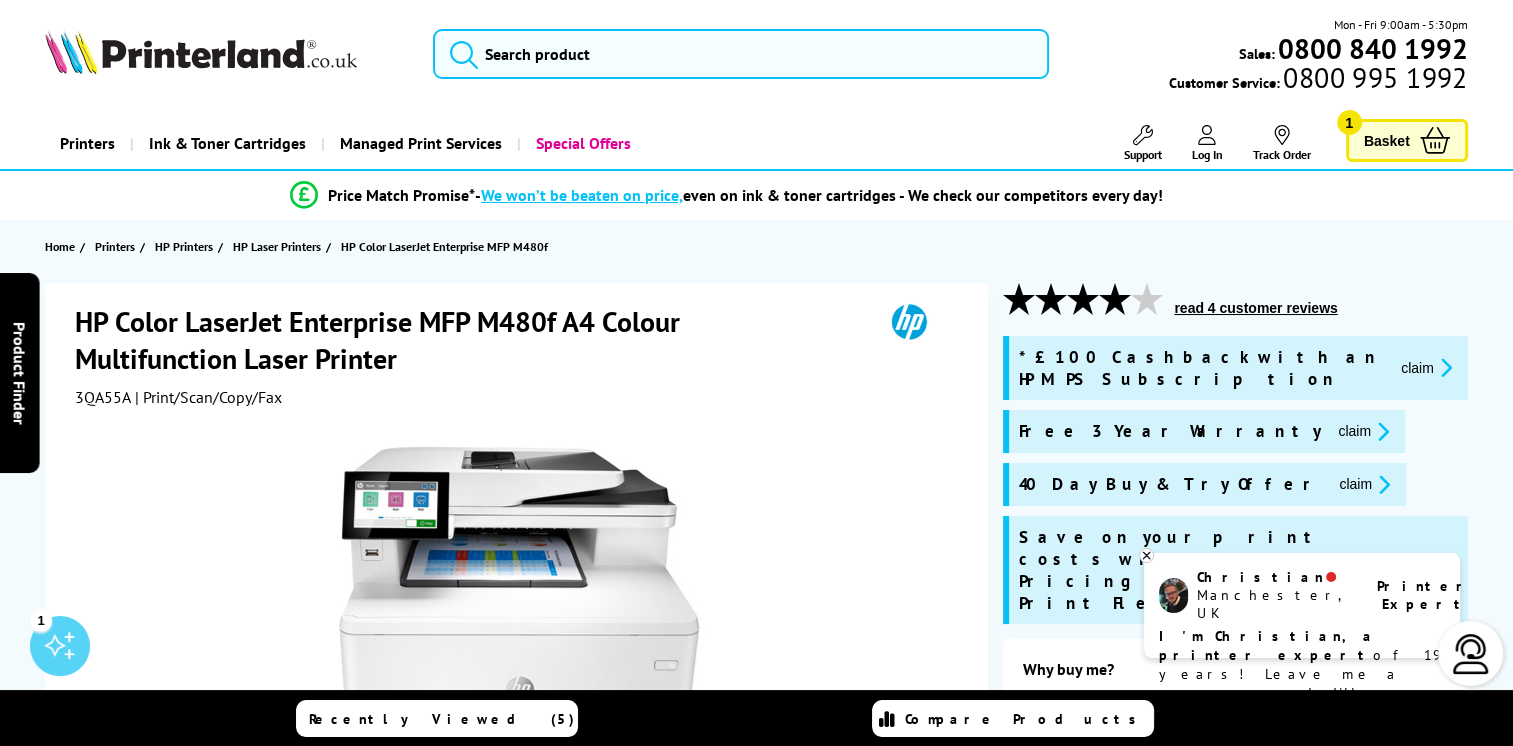 click on "Basket
1" at bounding box center (1407, 140) 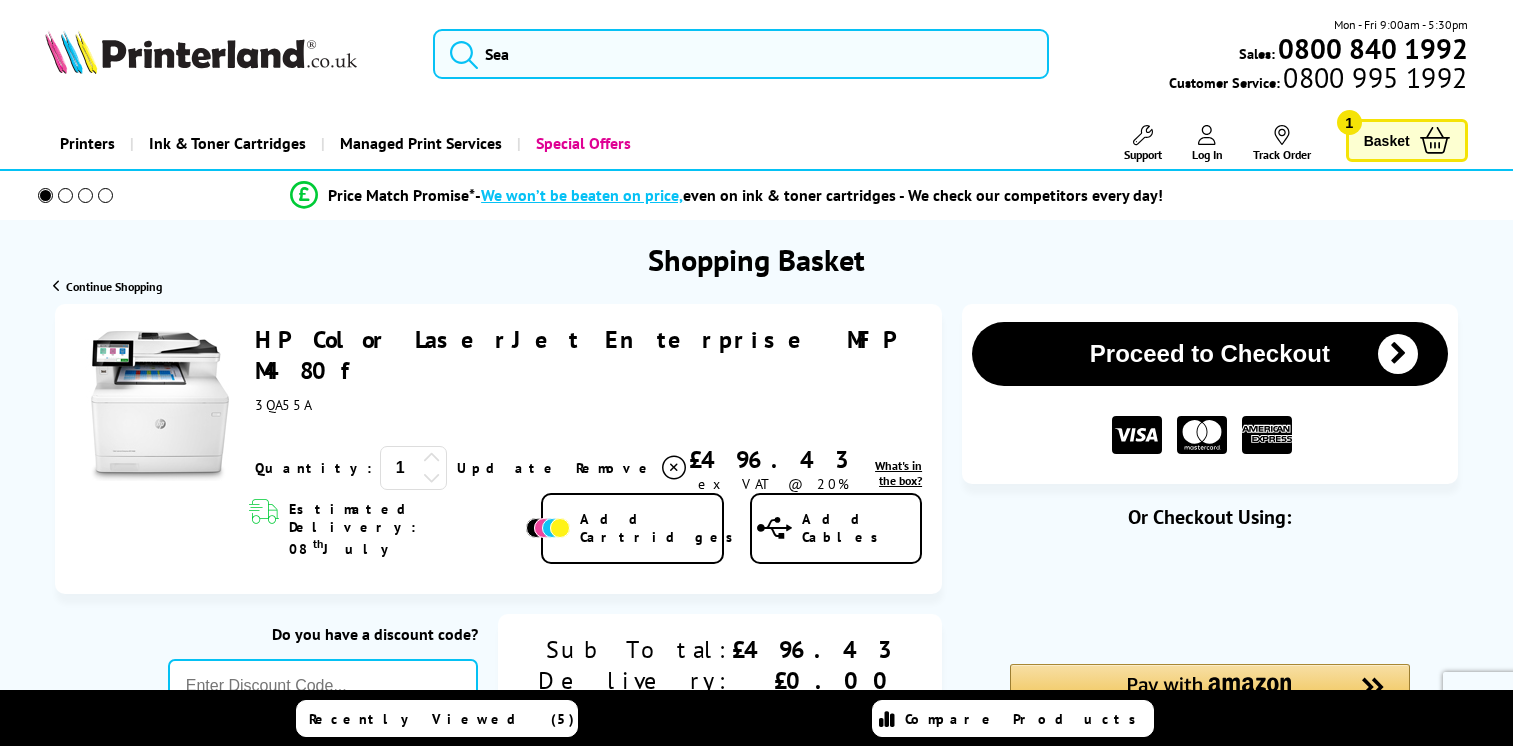 scroll, scrollTop: 0, scrollLeft: 0, axis: both 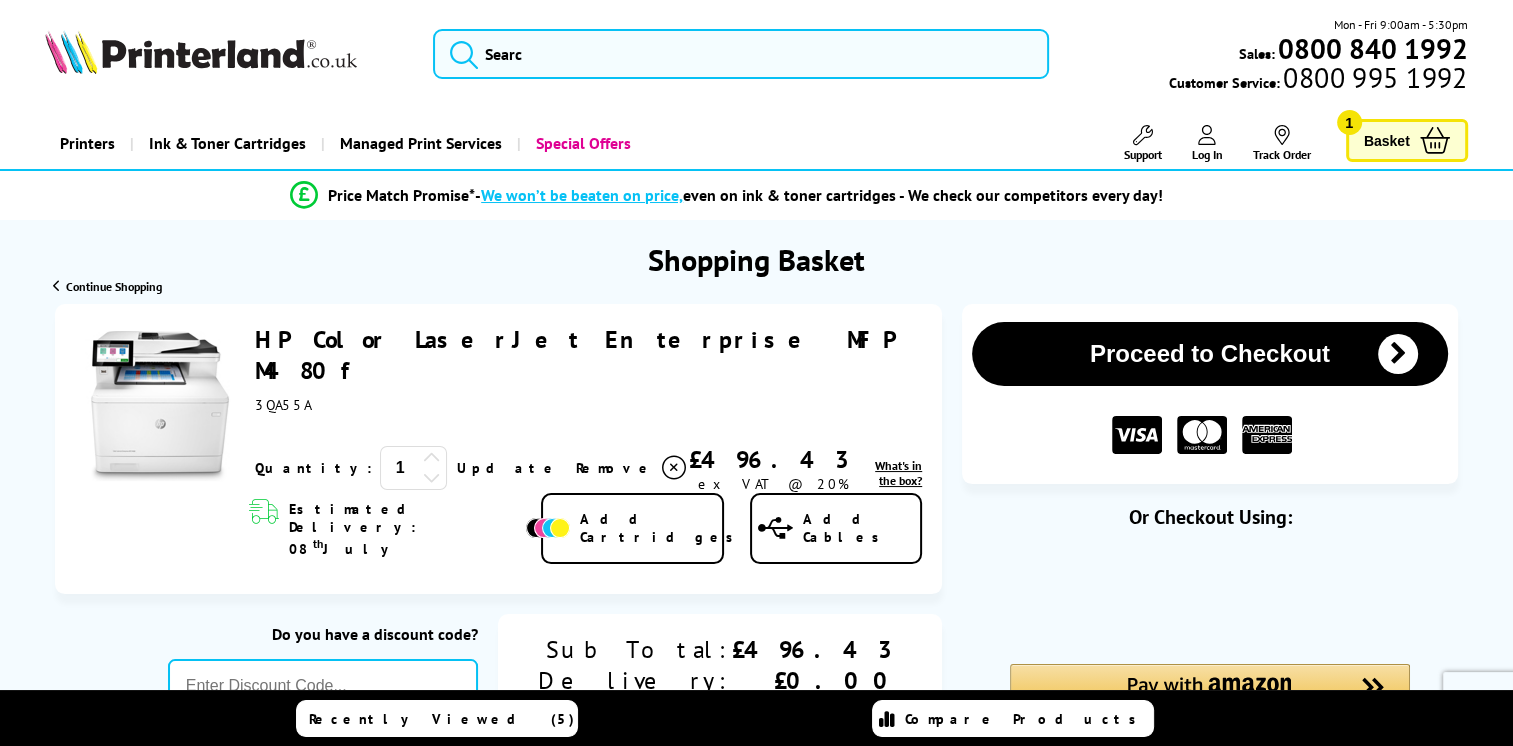 click on "Proceed to Checkout" at bounding box center [1210, 354] 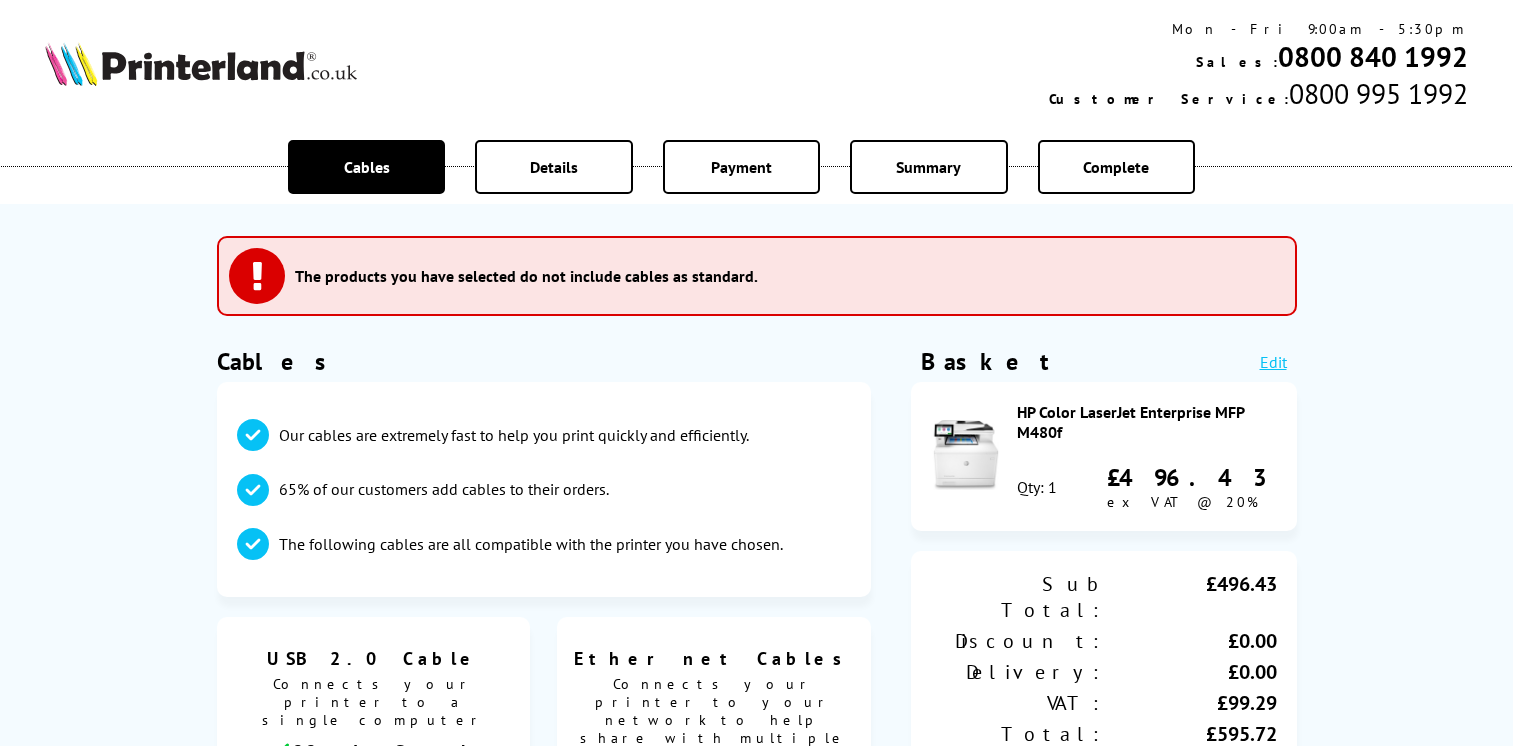 scroll, scrollTop: 0, scrollLeft: 0, axis: both 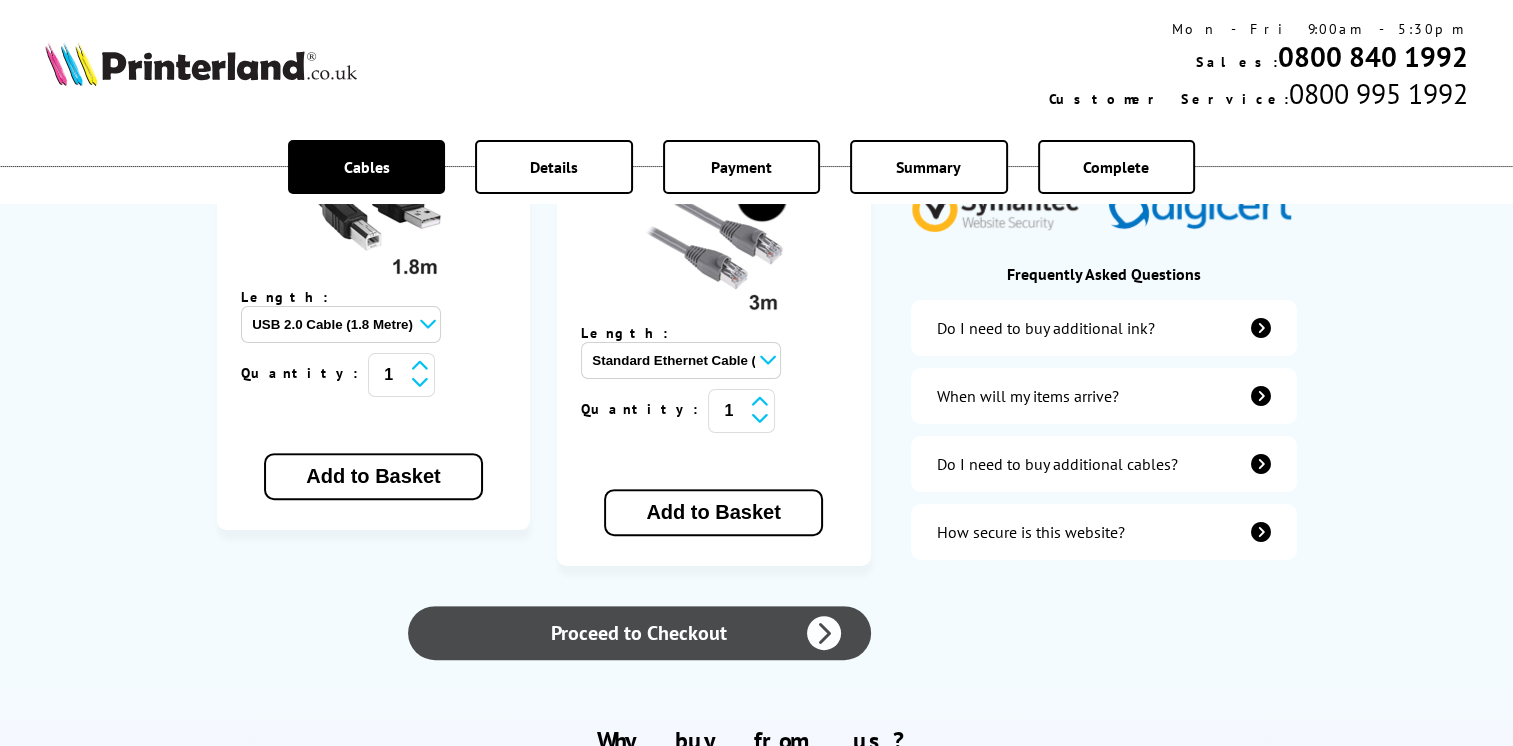 click on "Proceed to Checkout" at bounding box center (639, 633) 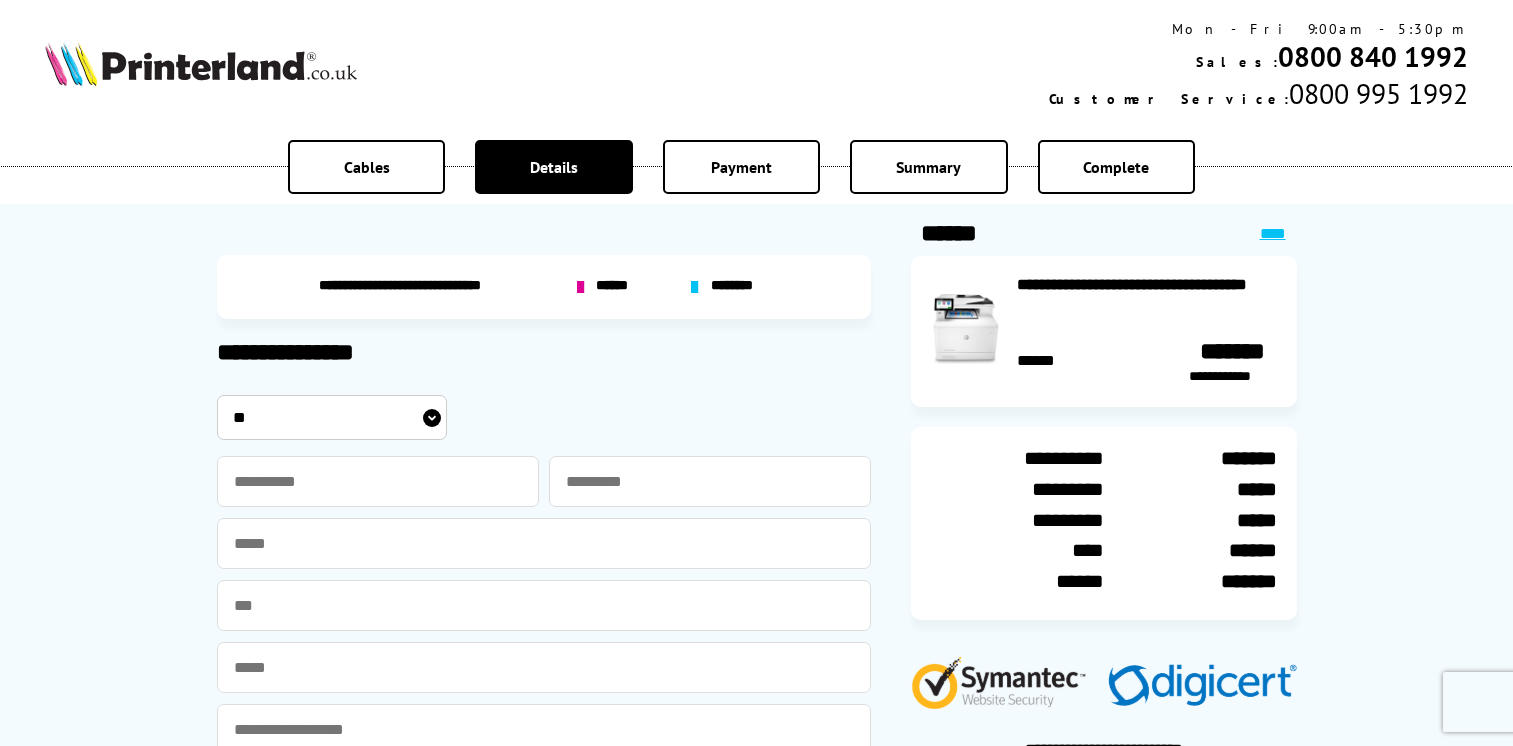 scroll, scrollTop: 0, scrollLeft: 0, axis: both 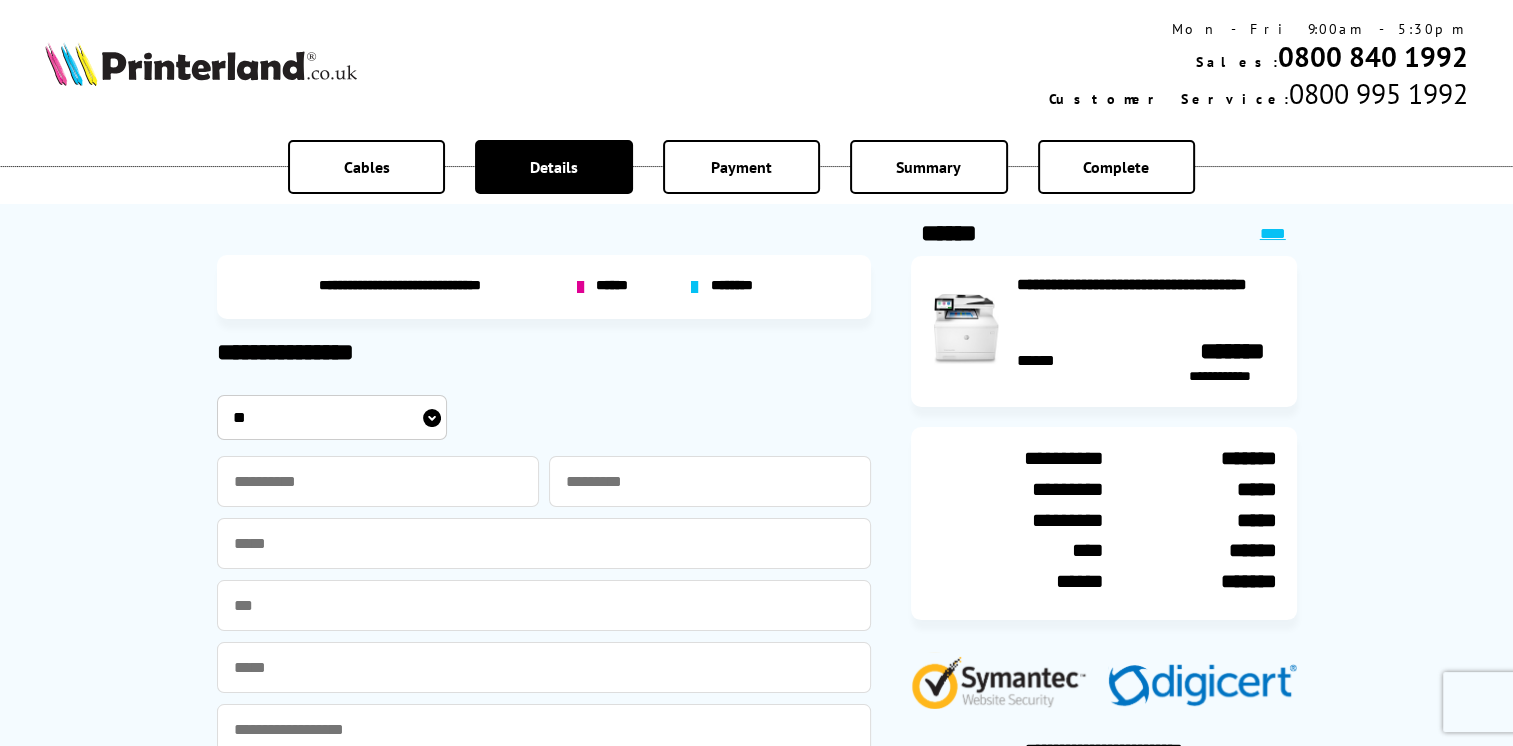 click on "******" at bounding box center (615, 287) 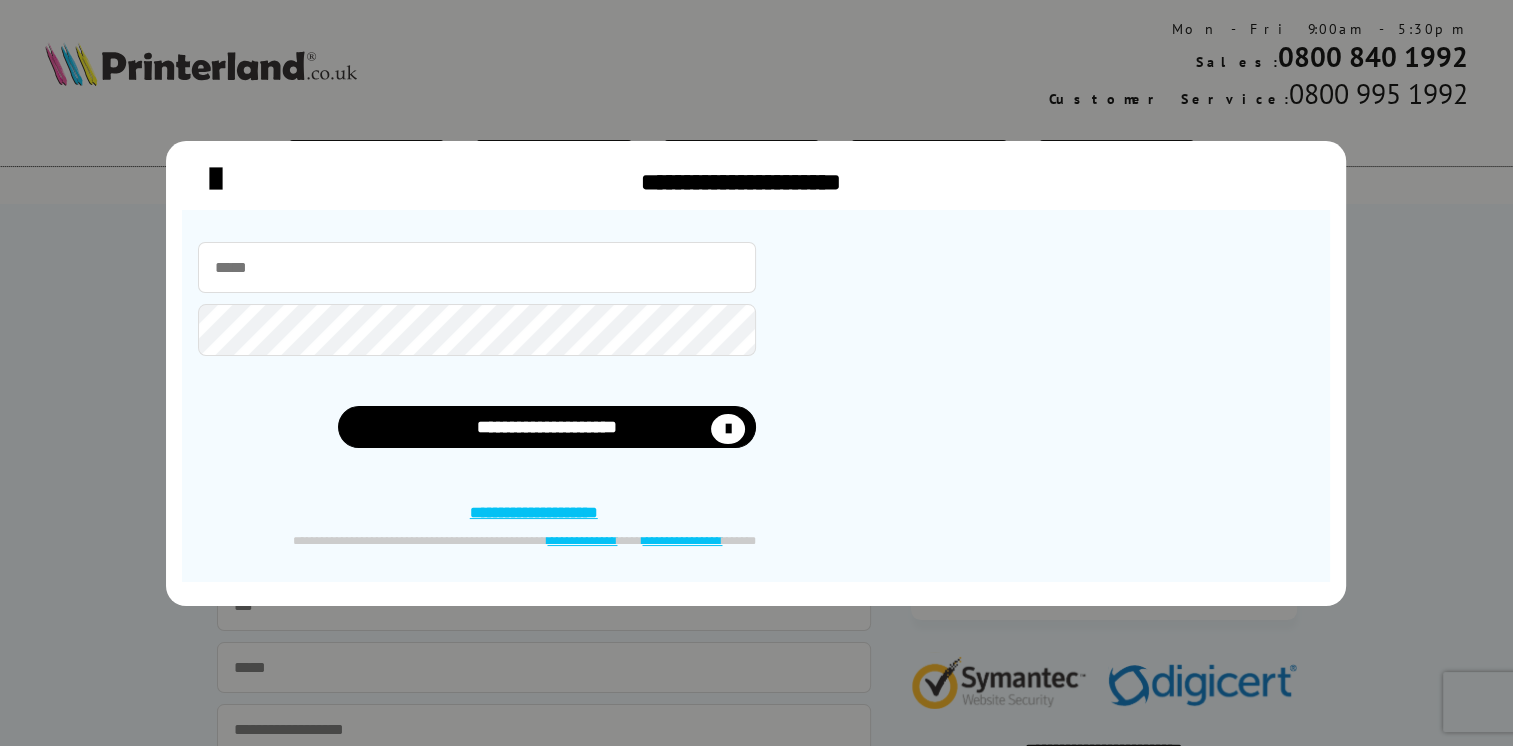 type on "**********" 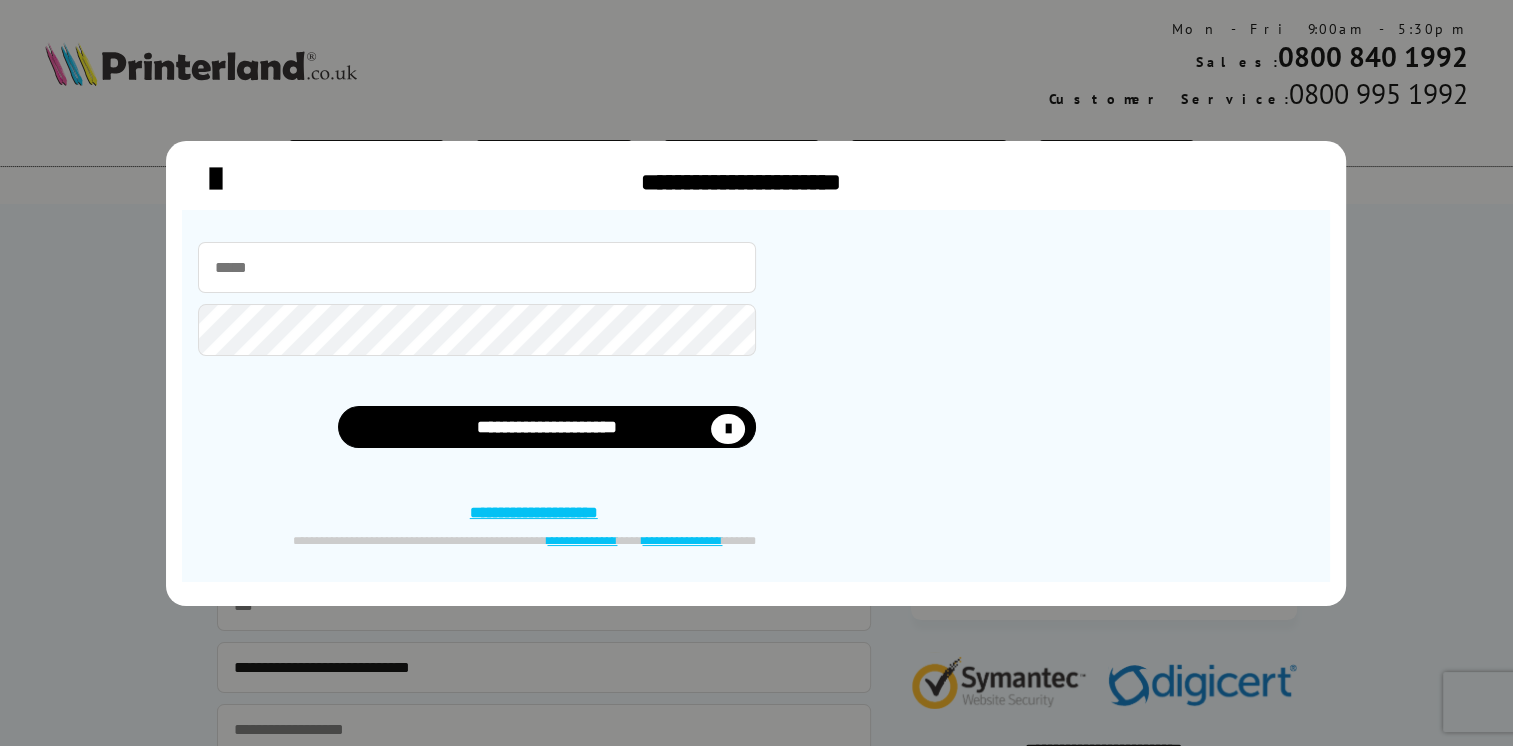 click at bounding box center (477, 267) 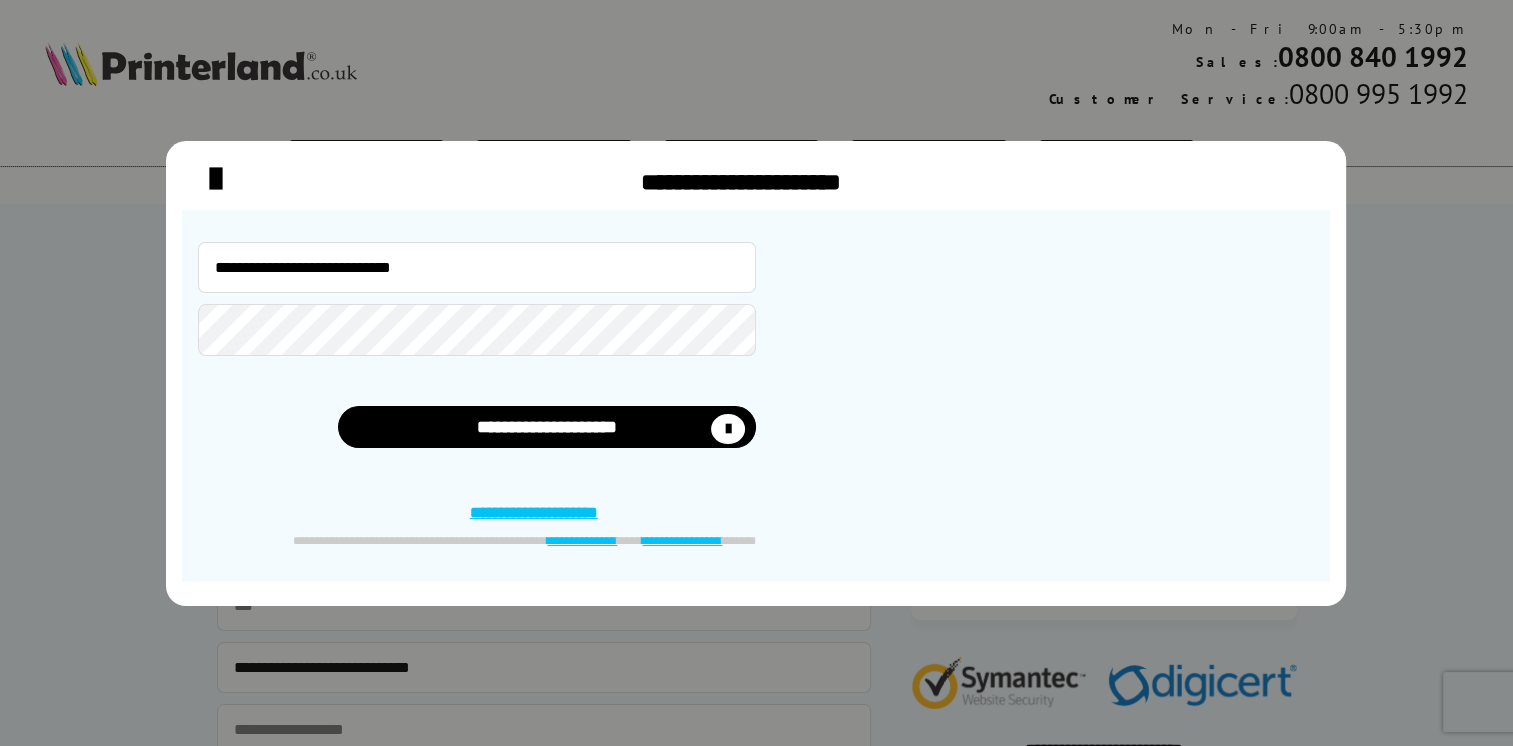 type on "**********" 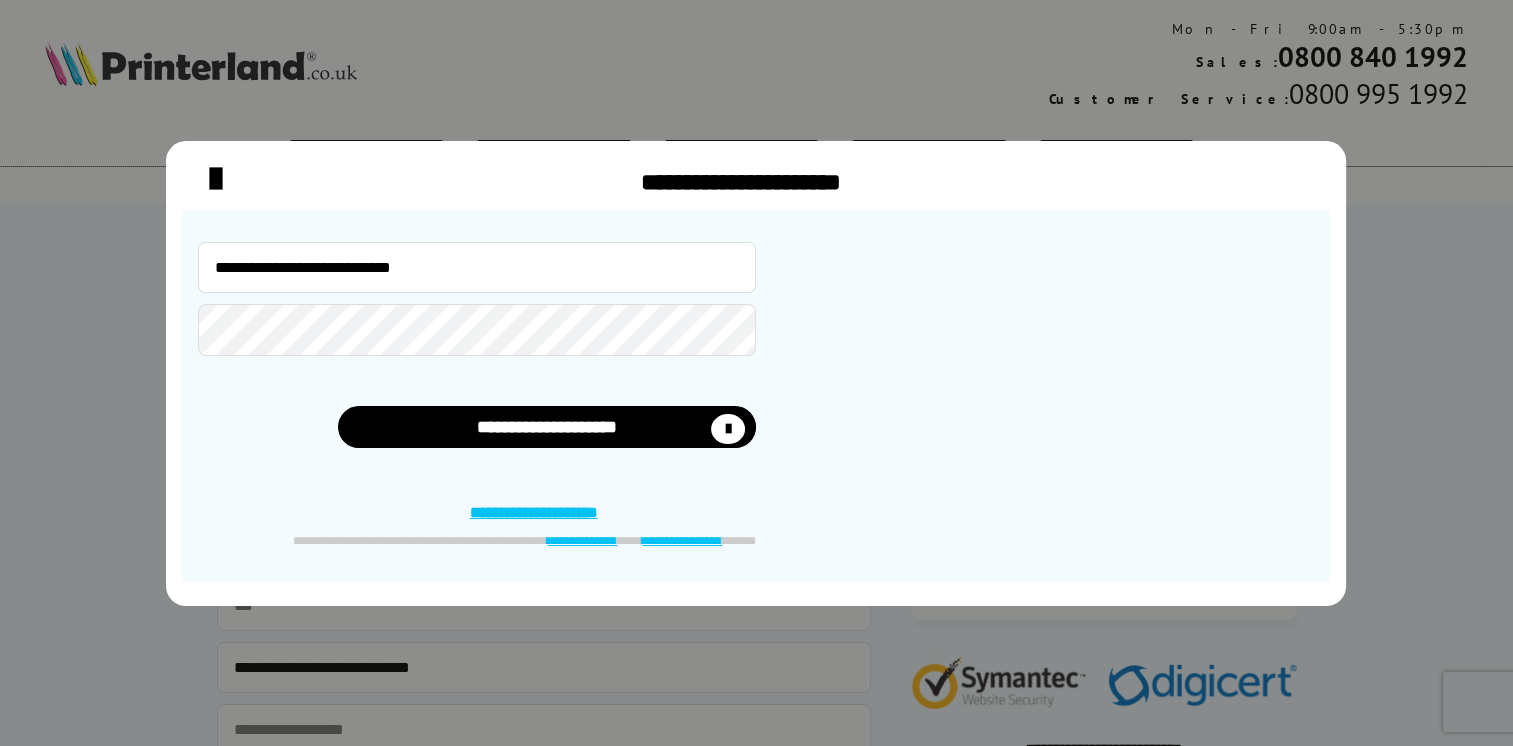 type on "**********" 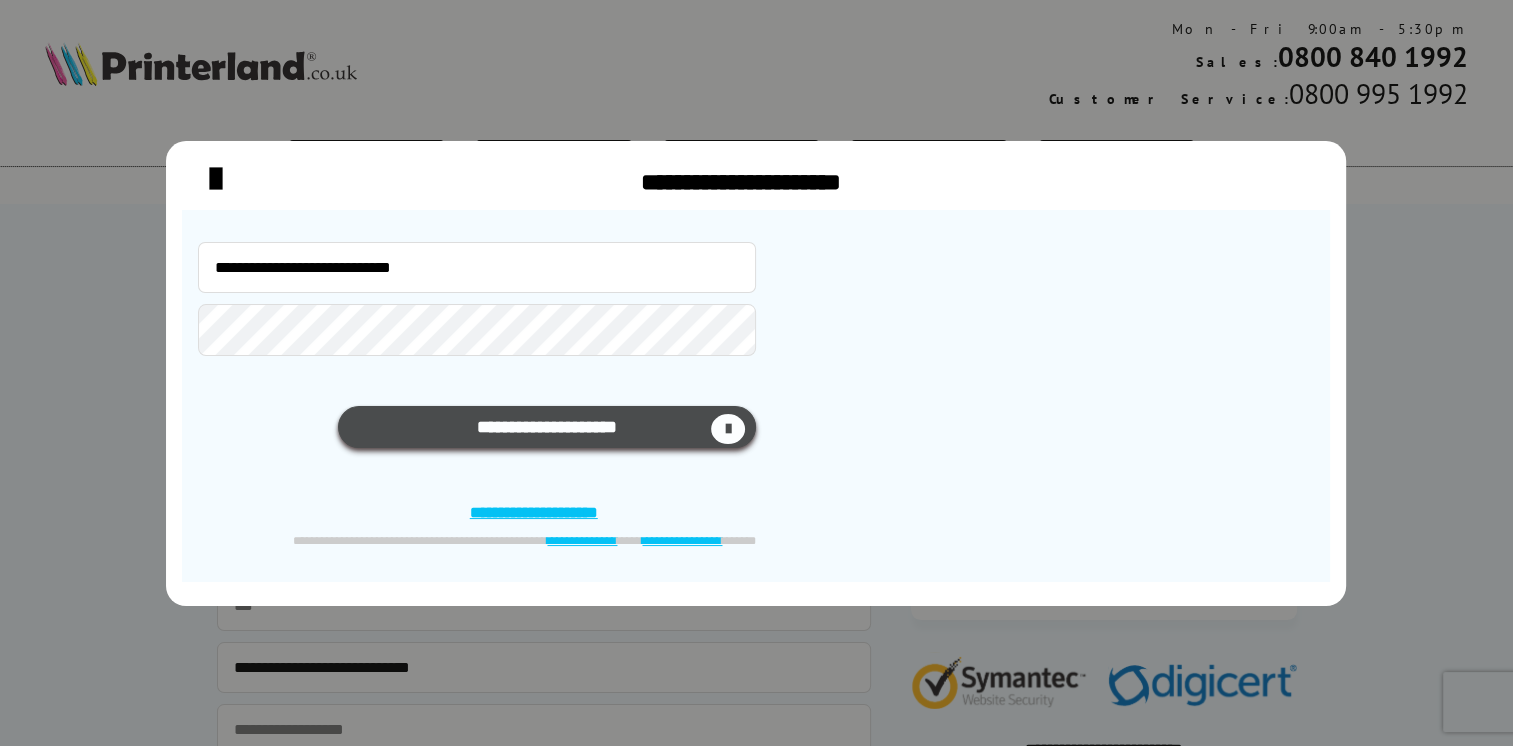 click on "**********" at bounding box center [547, 427] 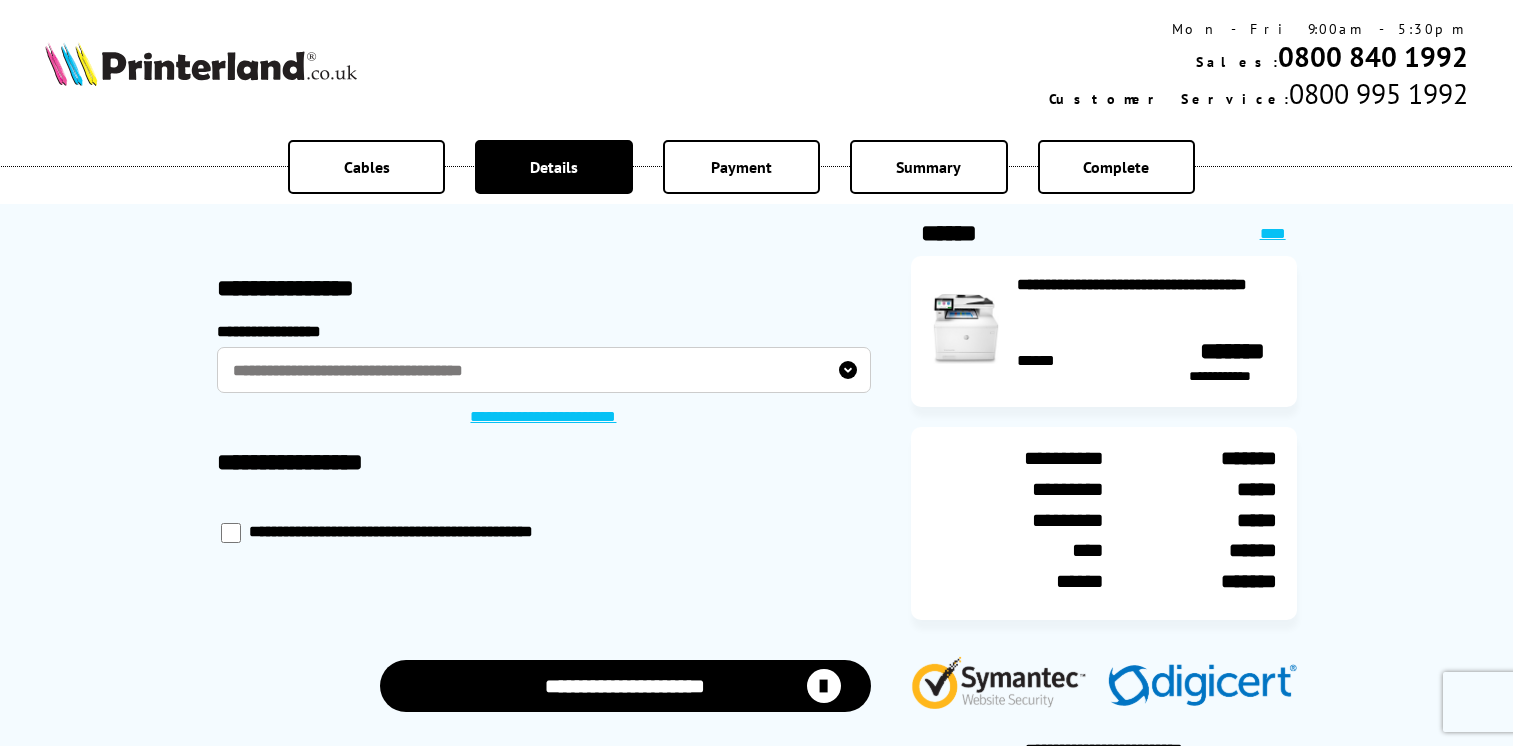 scroll, scrollTop: 0, scrollLeft: 0, axis: both 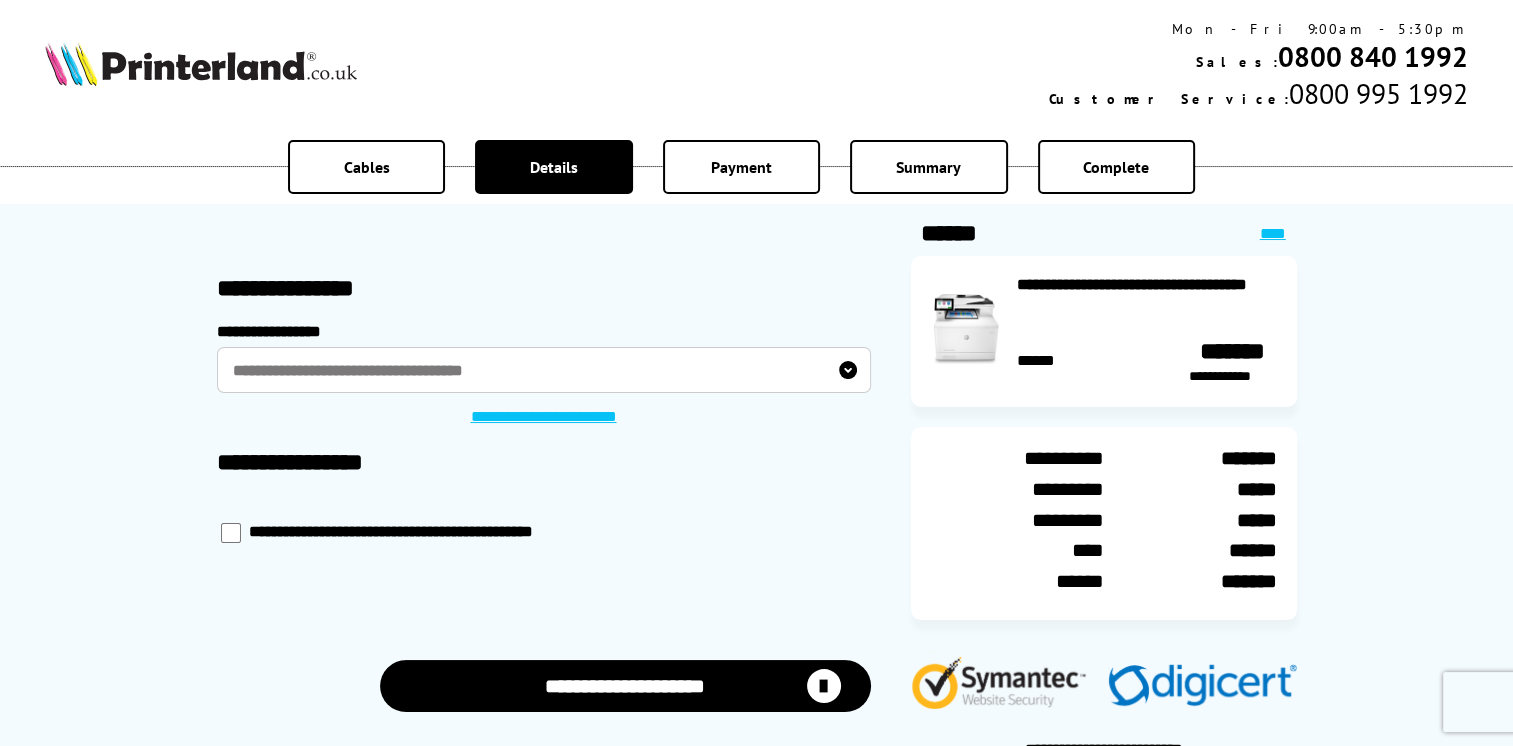 click on "**********" at bounding box center (544, 370) 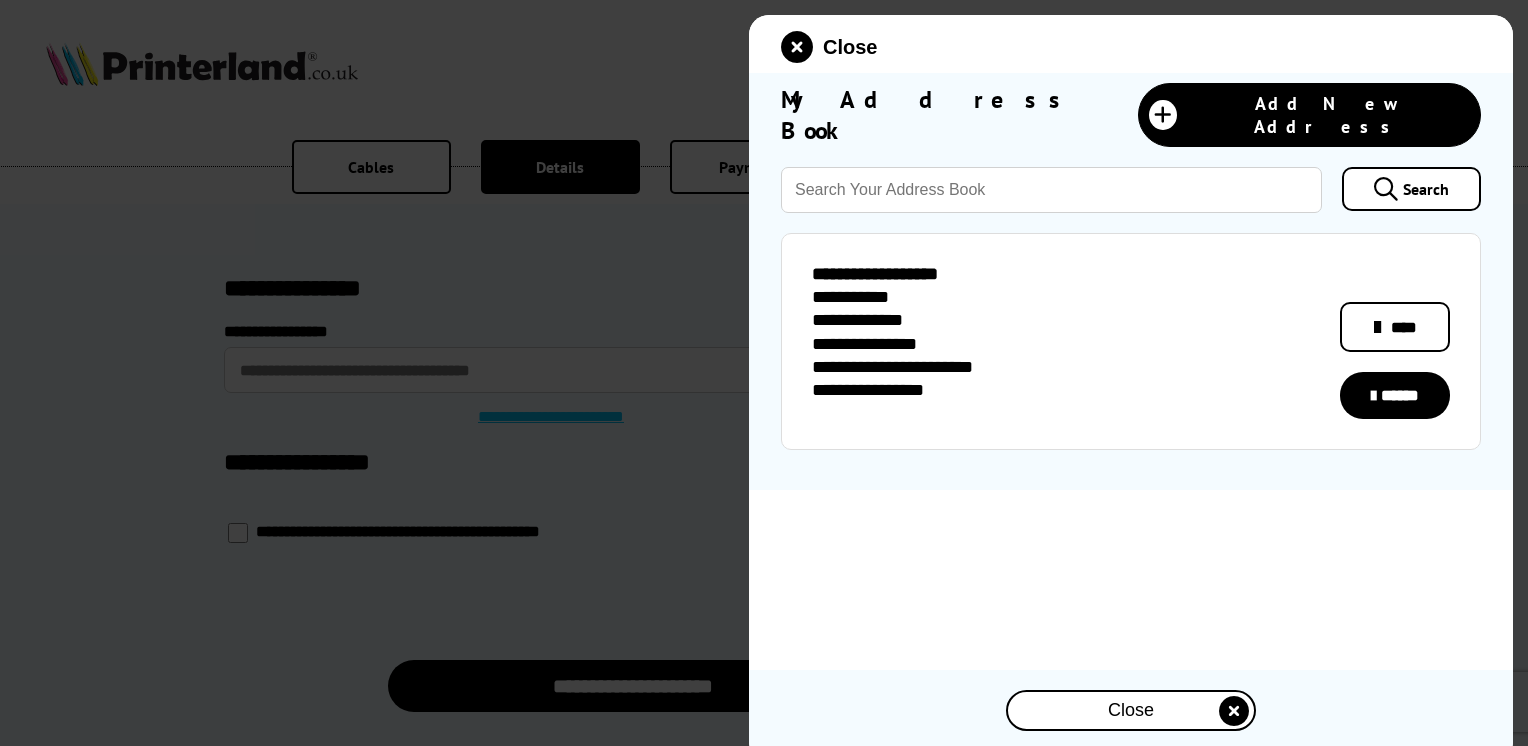 click on "******" at bounding box center [1395, 395] 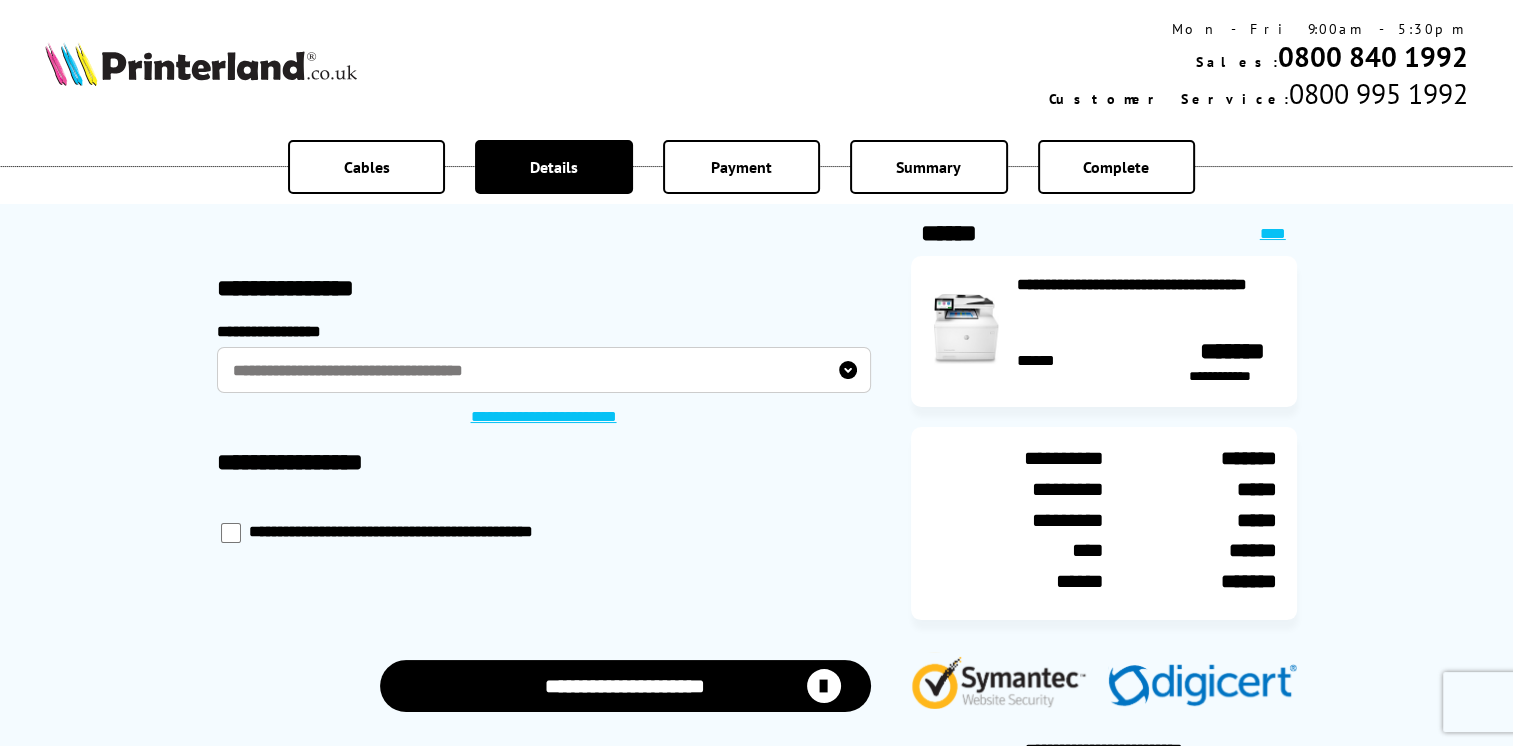 click on "**********" at bounding box center (625, 685) 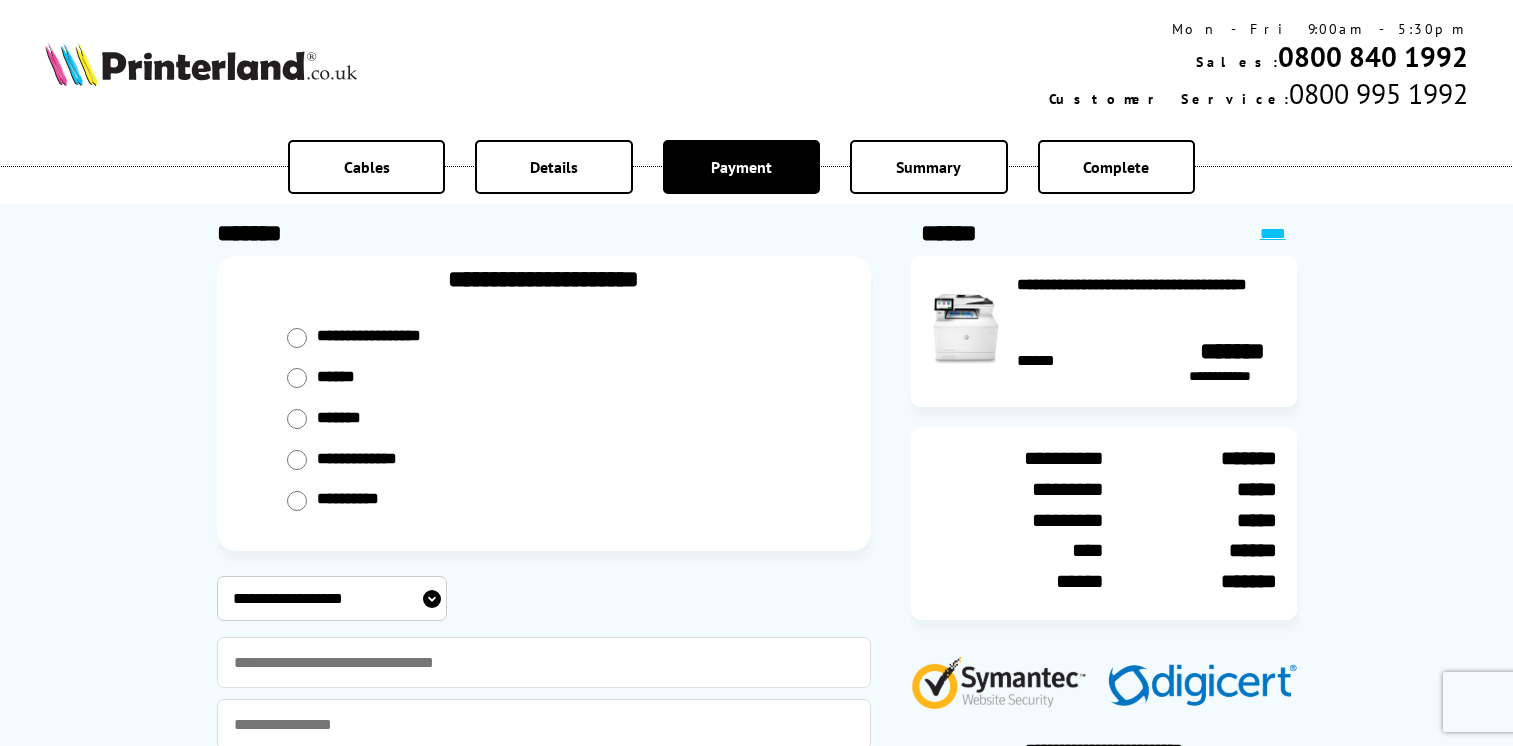 scroll, scrollTop: 0, scrollLeft: 0, axis: both 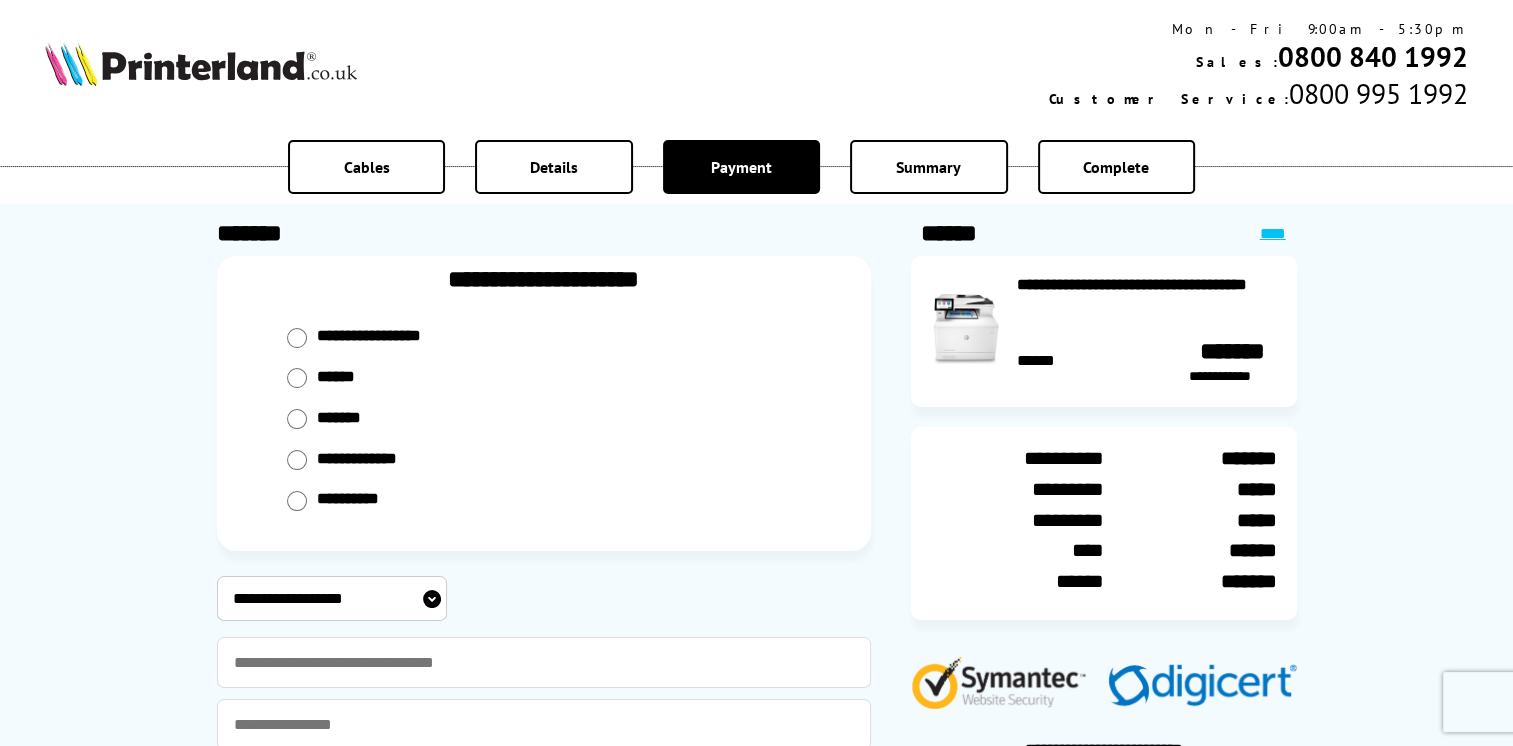 click on "******" at bounding box center [544, 378] 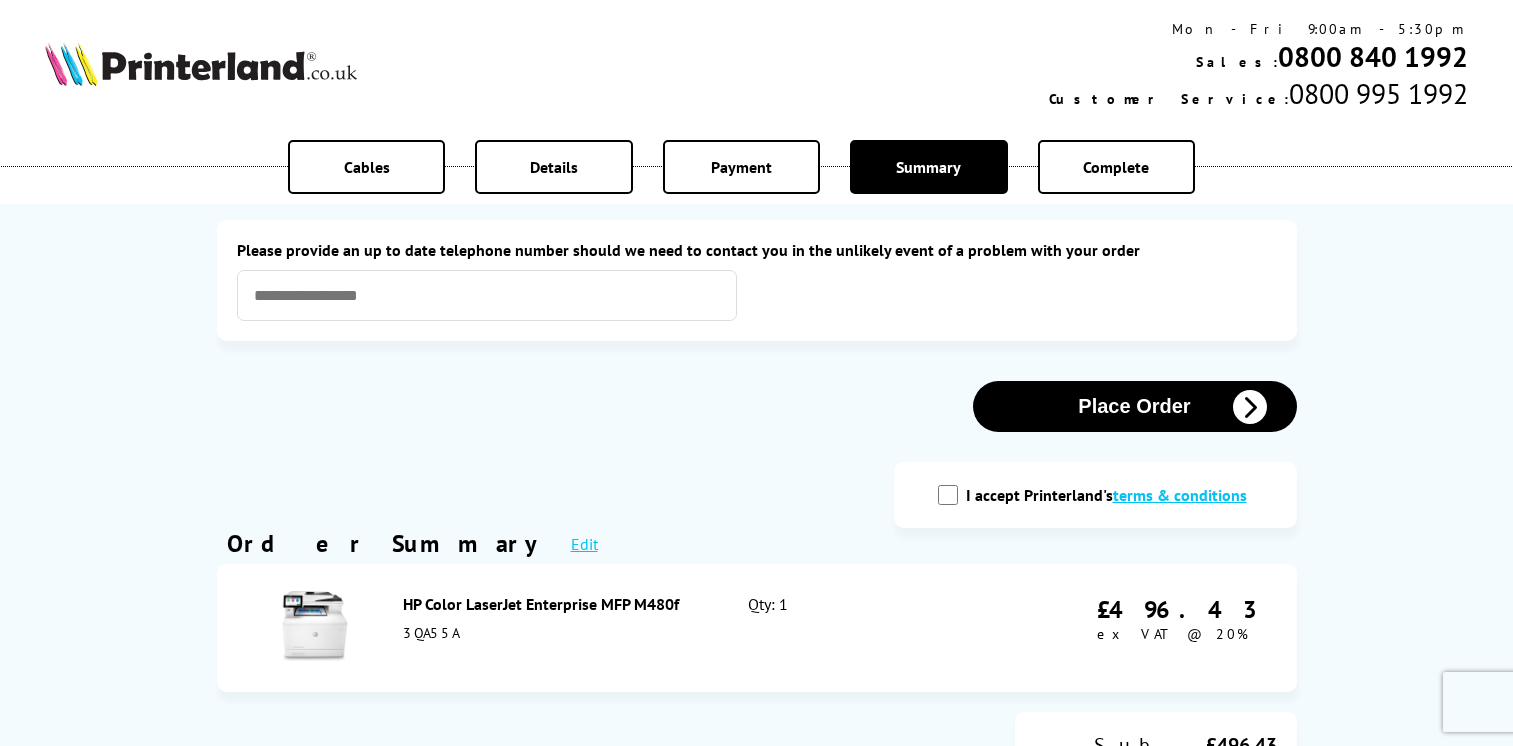 scroll, scrollTop: 0, scrollLeft: 0, axis: both 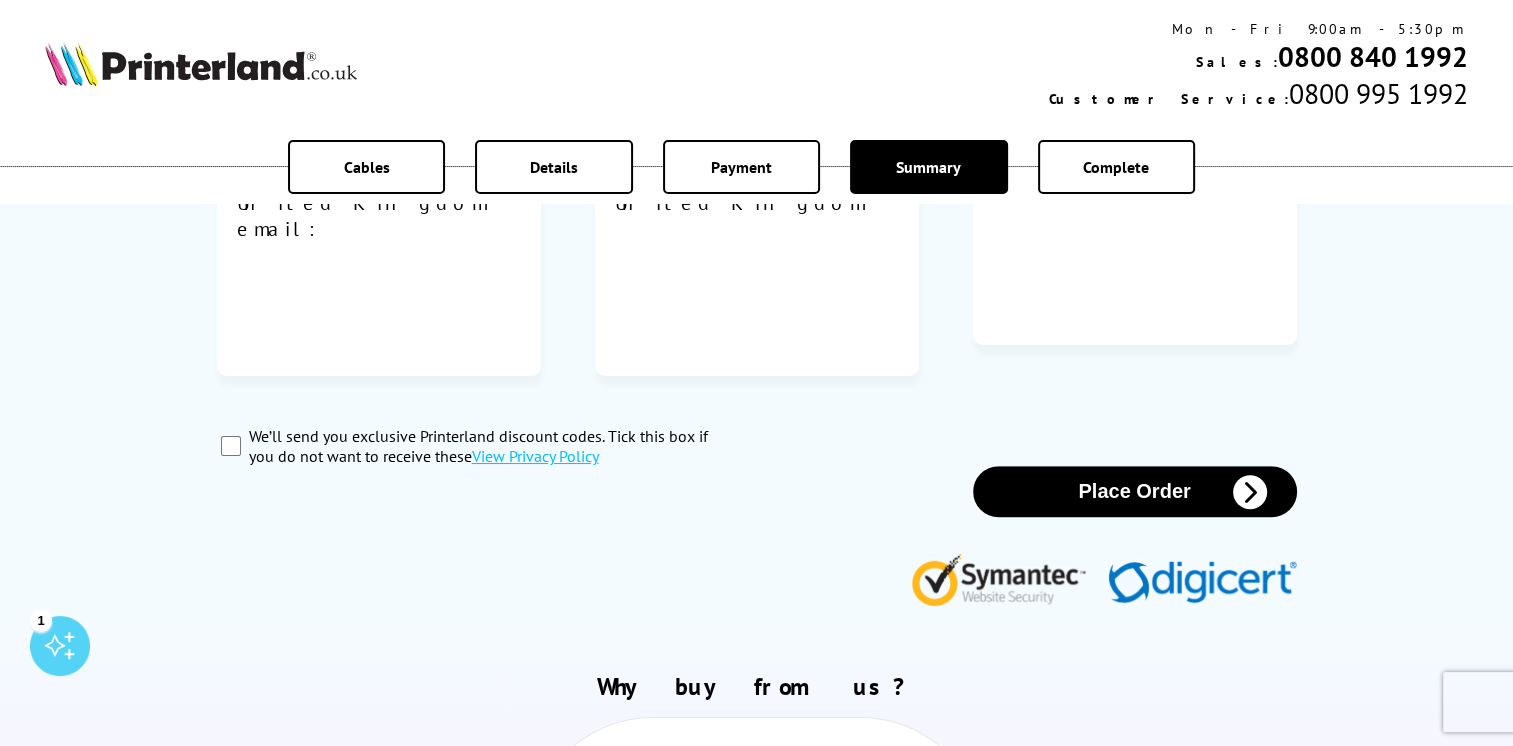 click on "Place Order" at bounding box center (1135, 491) 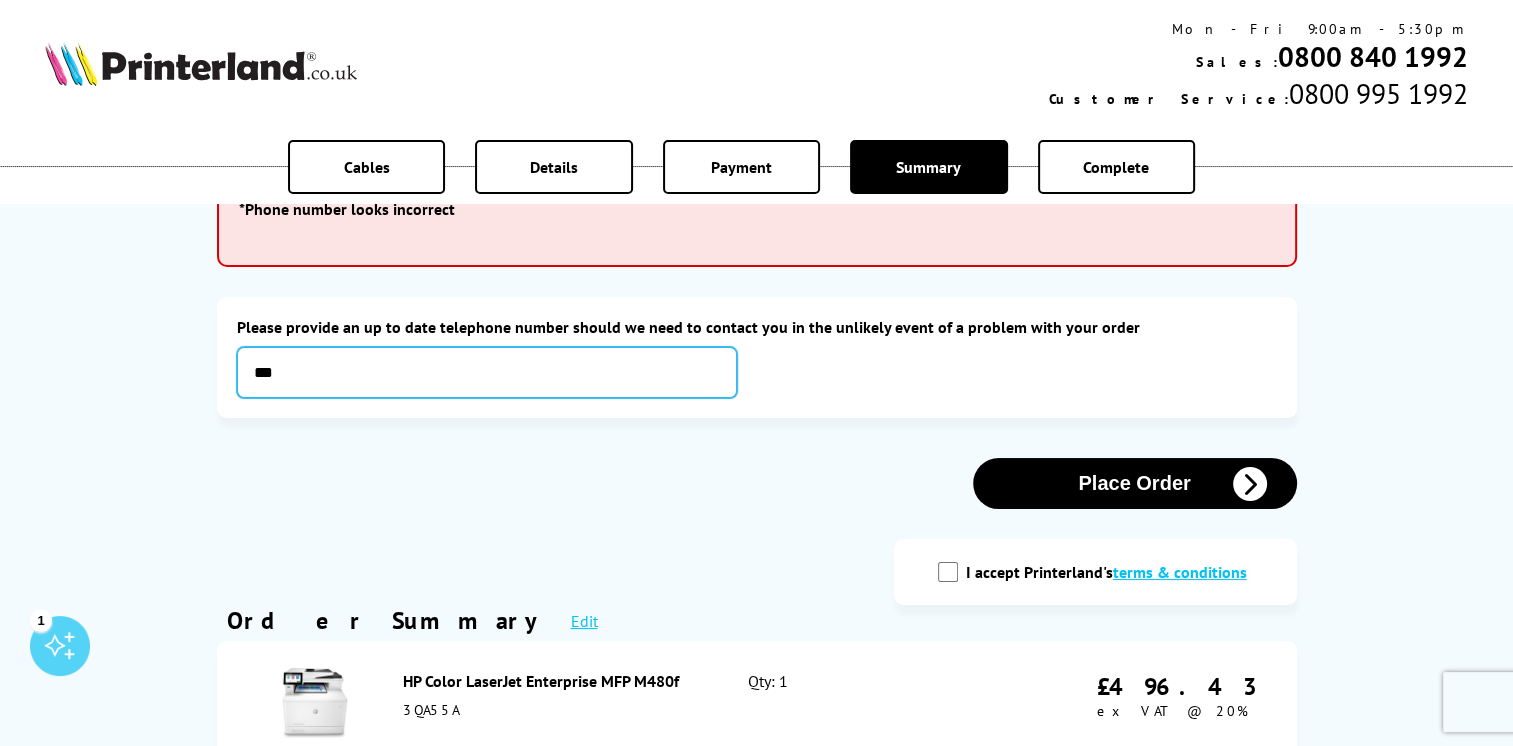 type on "**********" 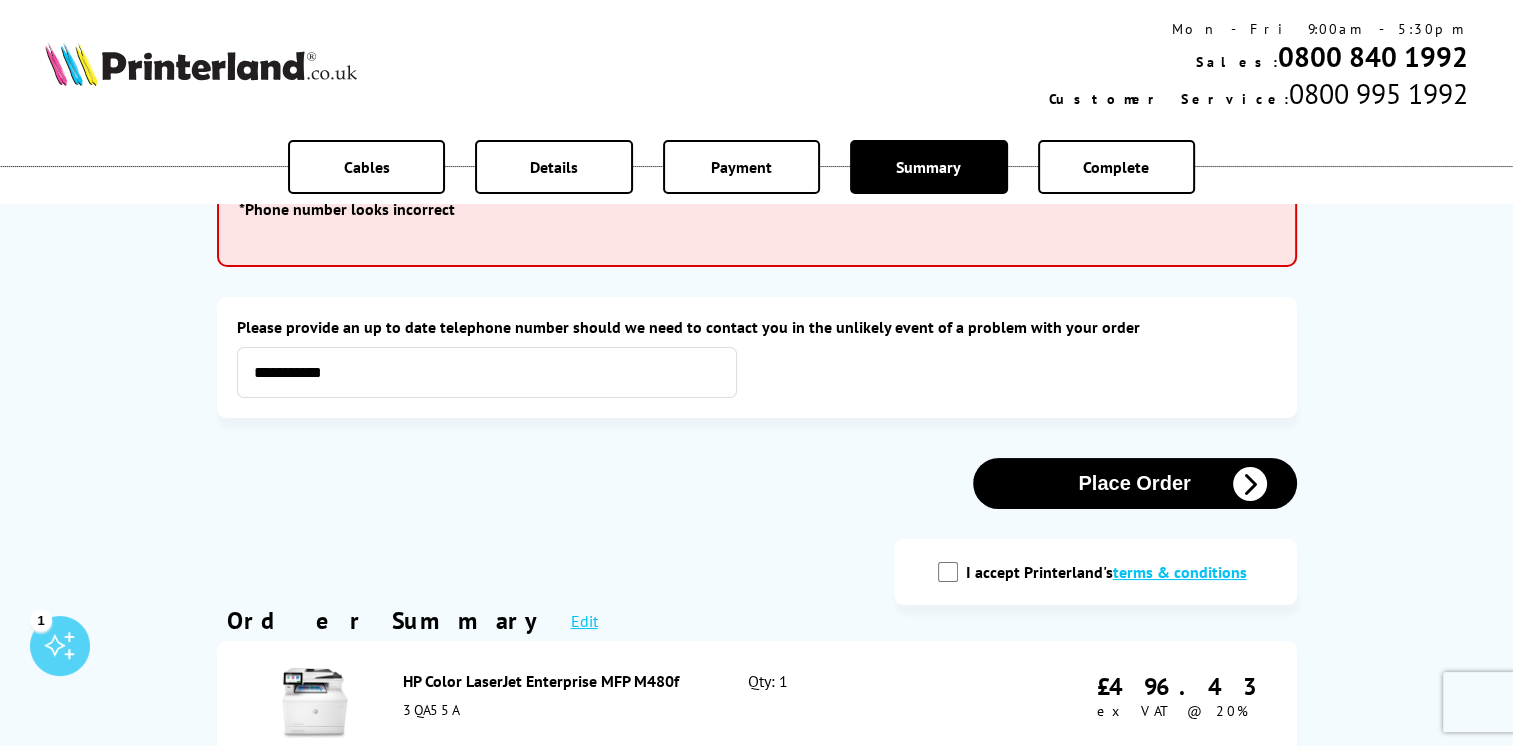 click on "I accept Printerland's  terms & conditions" at bounding box center (948, 572) 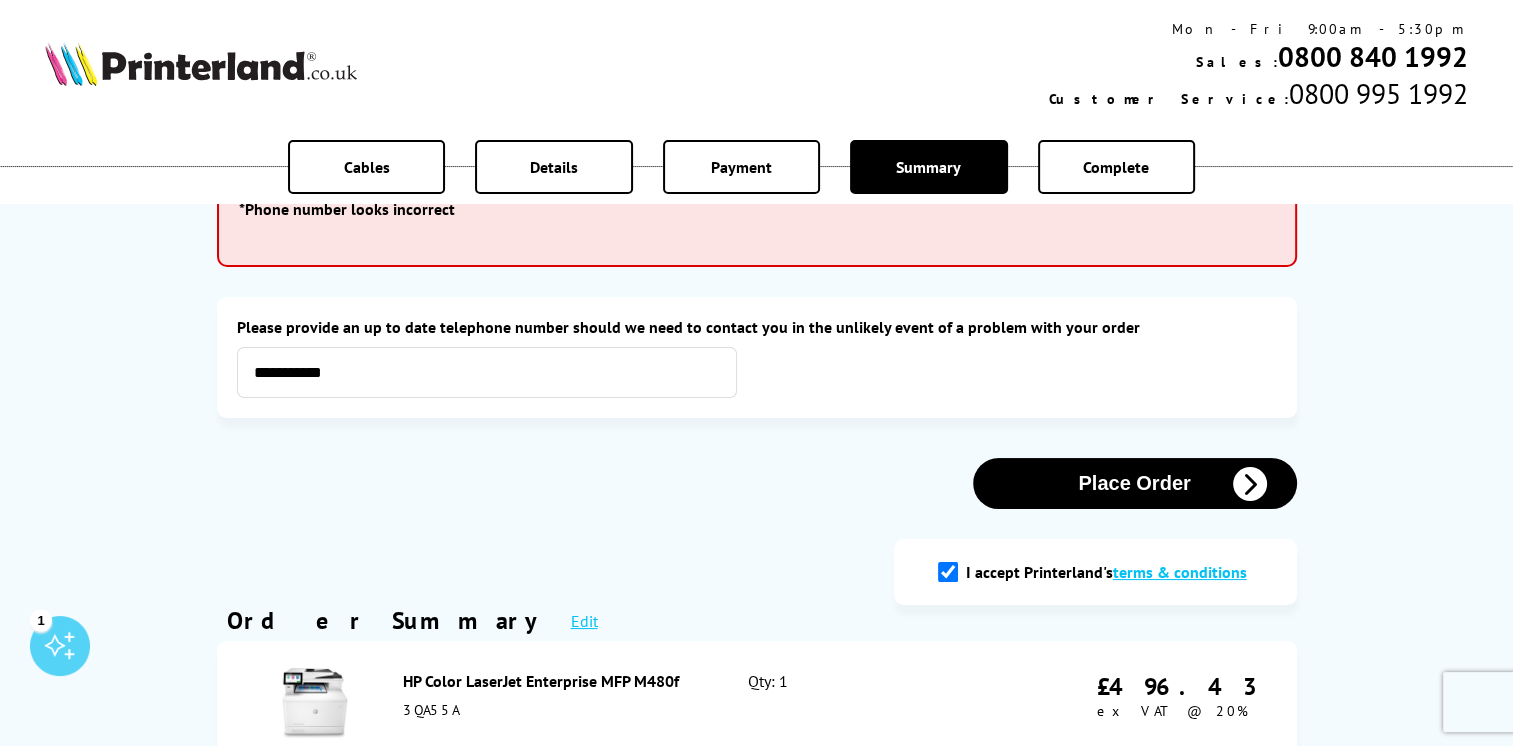 click on "Place Order" at bounding box center (1135, 483) 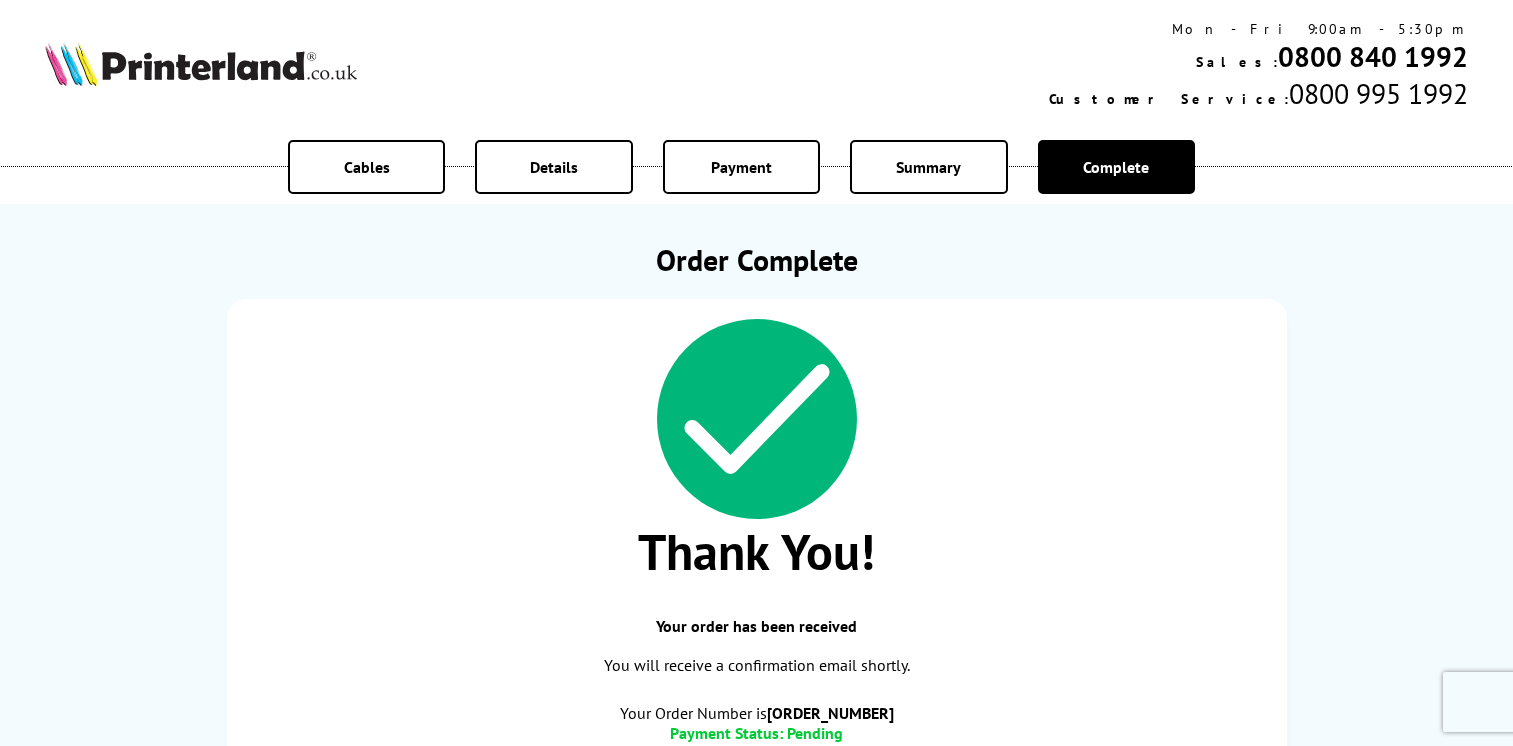 scroll, scrollTop: 0, scrollLeft: 0, axis: both 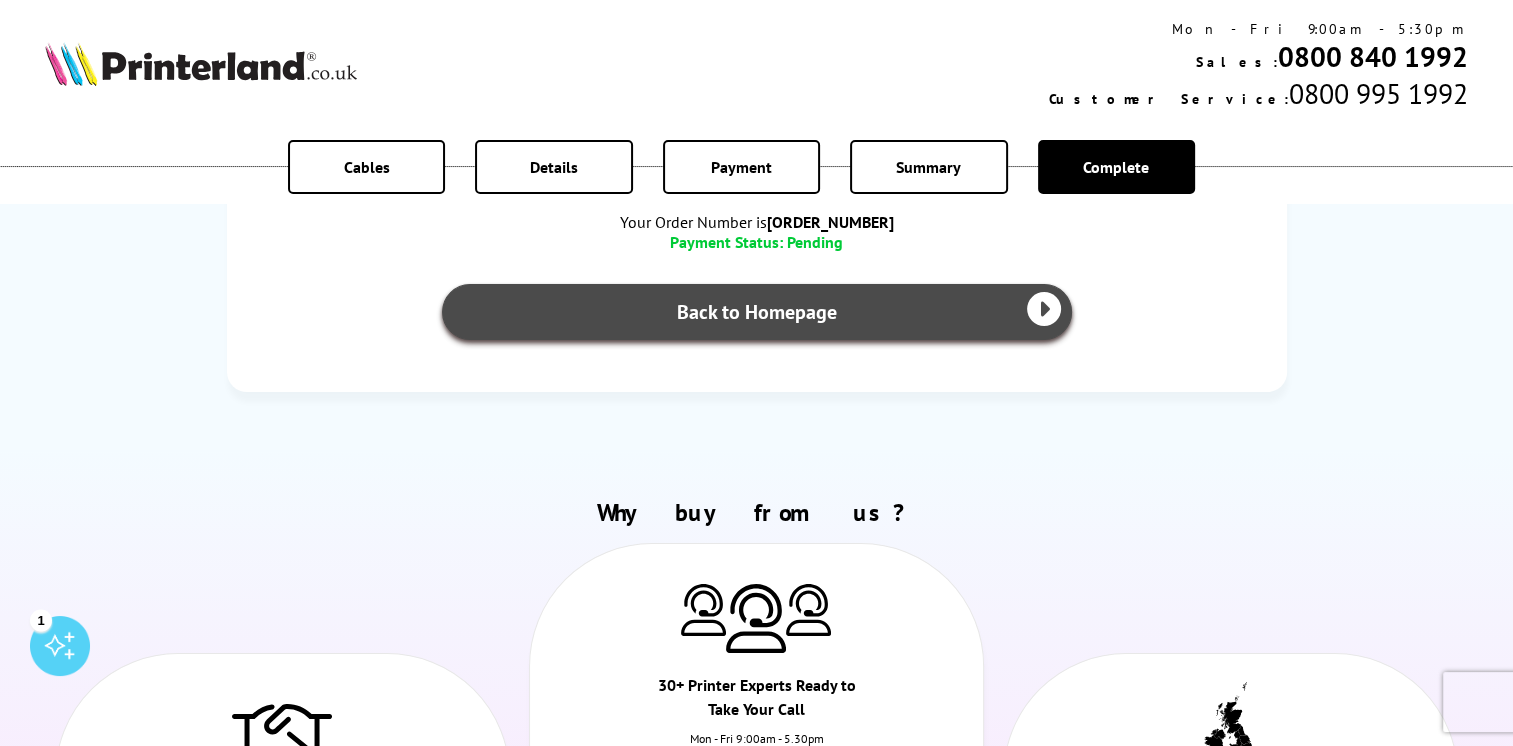 click on "Back to Homepage" at bounding box center (757, 312) 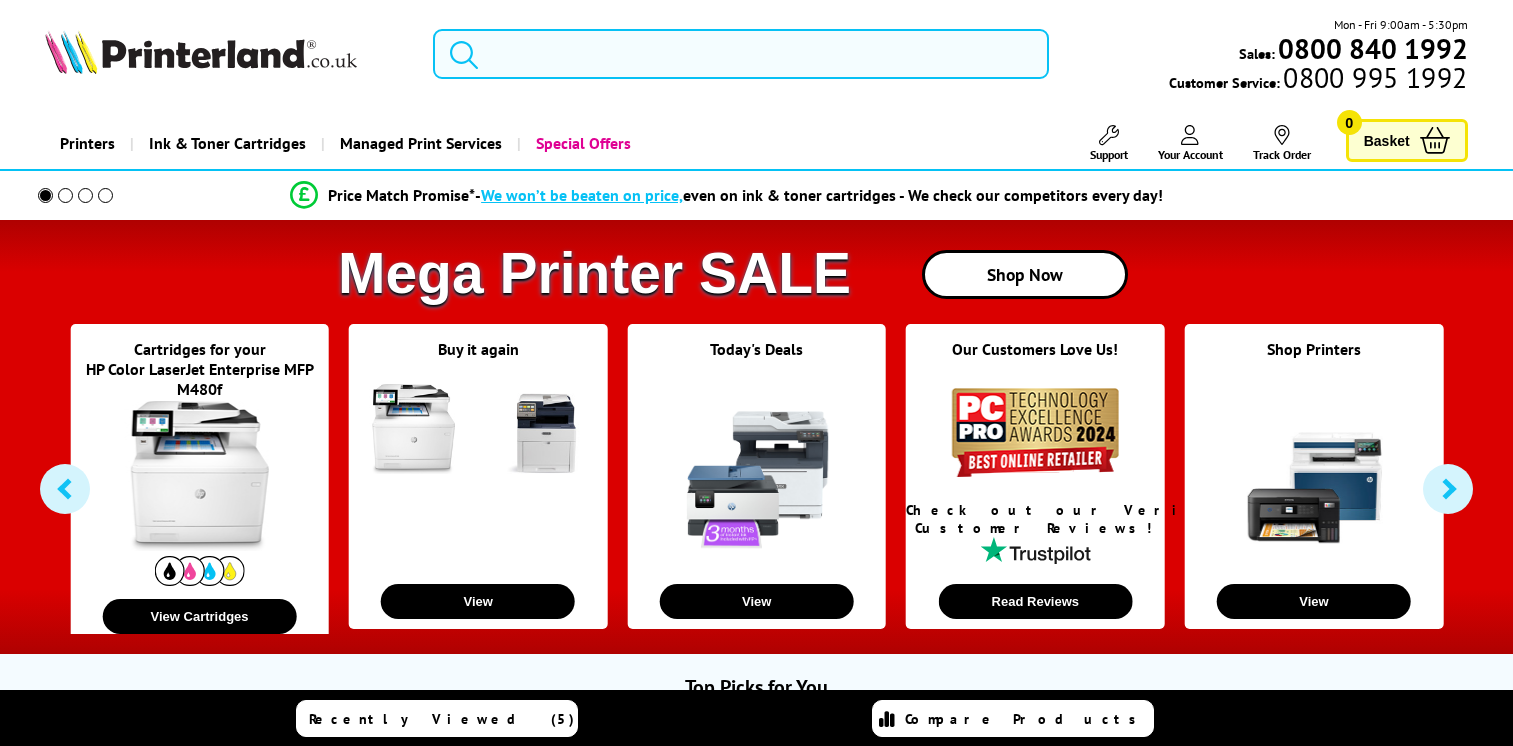 scroll, scrollTop: 0, scrollLeft: 0, axis: both 